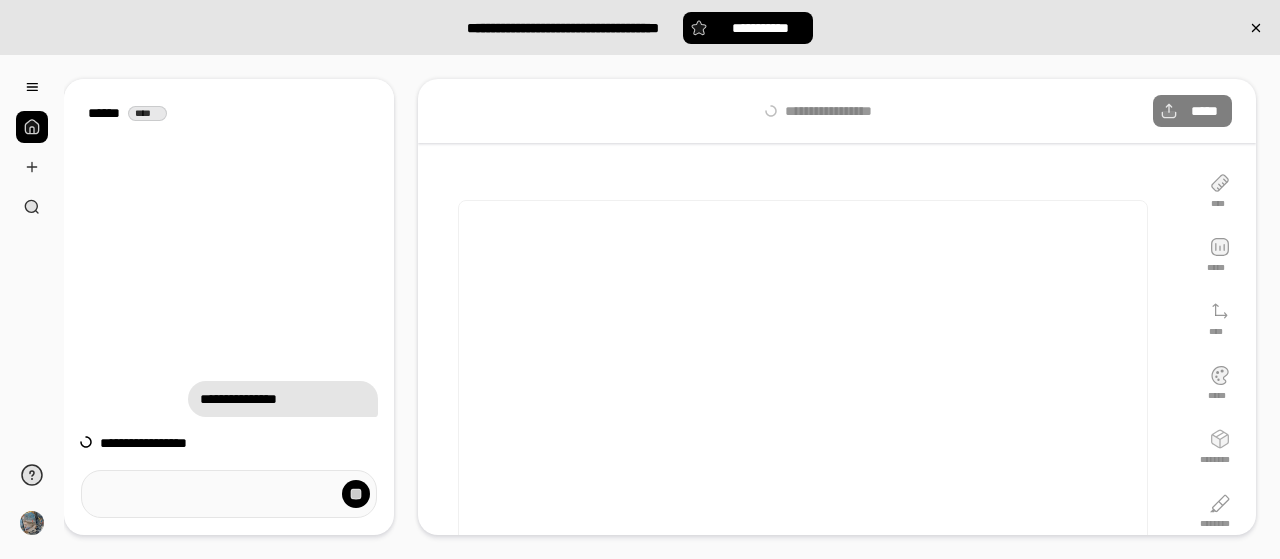 scroll, scrollTop: 0, scrollLeft: 0, axis: both 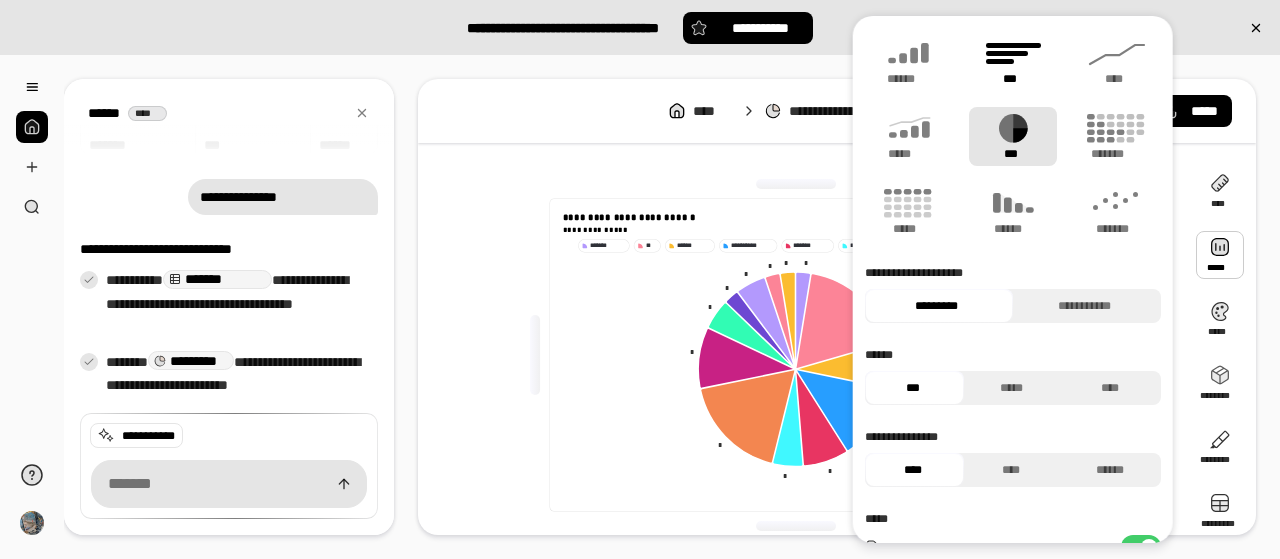 click 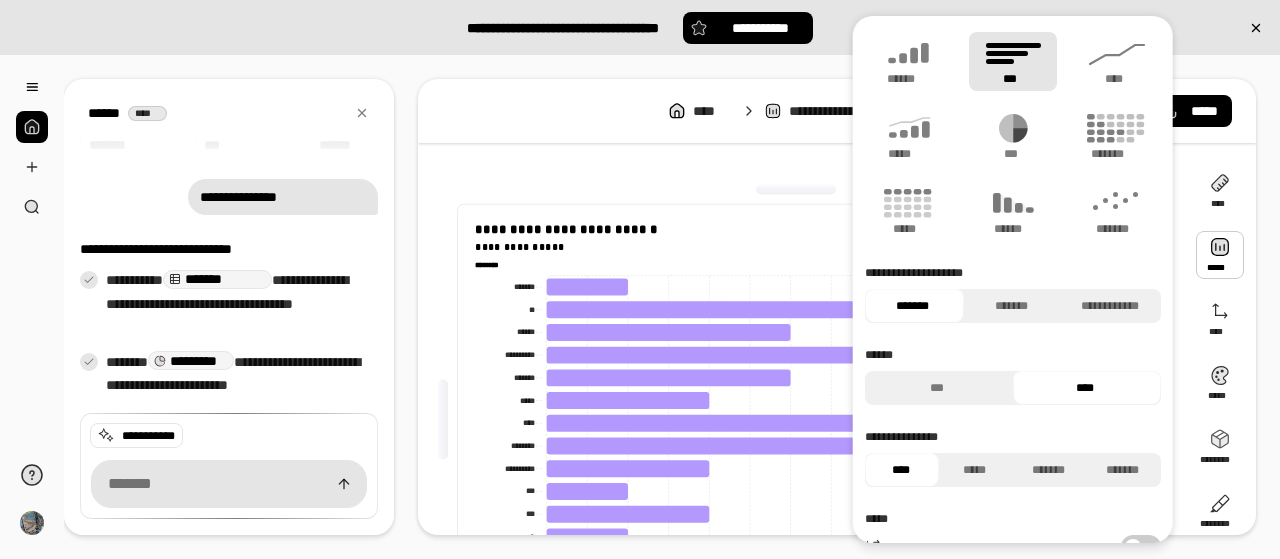click on "**********" at bounding box center [795, 419] 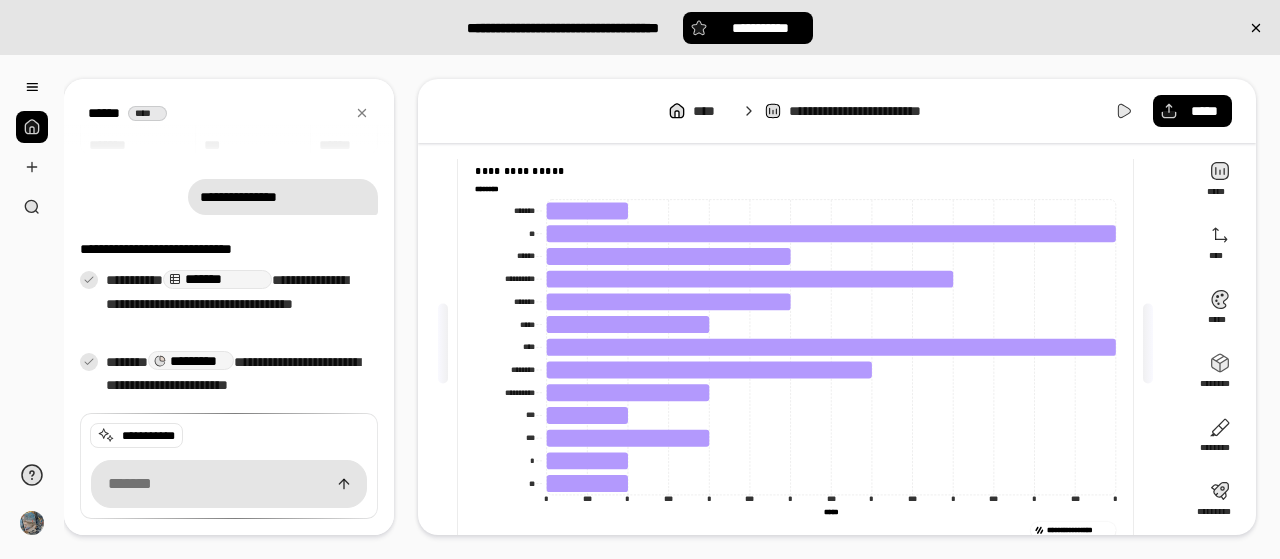 scroll, scrollTop: 44, scrollLeft: 0, axis: vertical 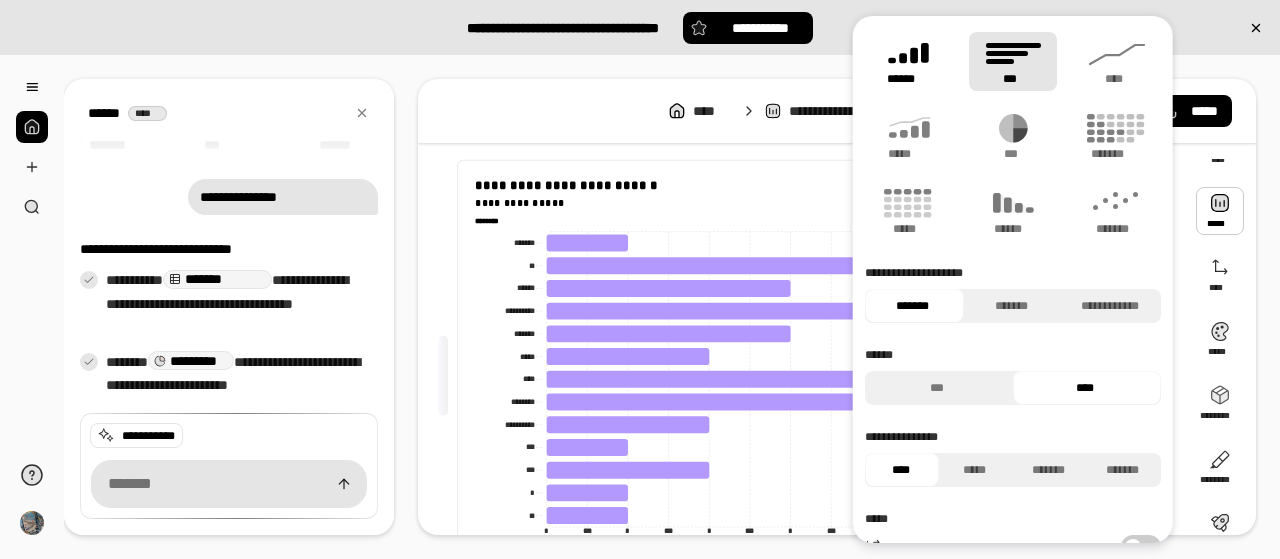 click on "******" at bounding box center (909, 79) 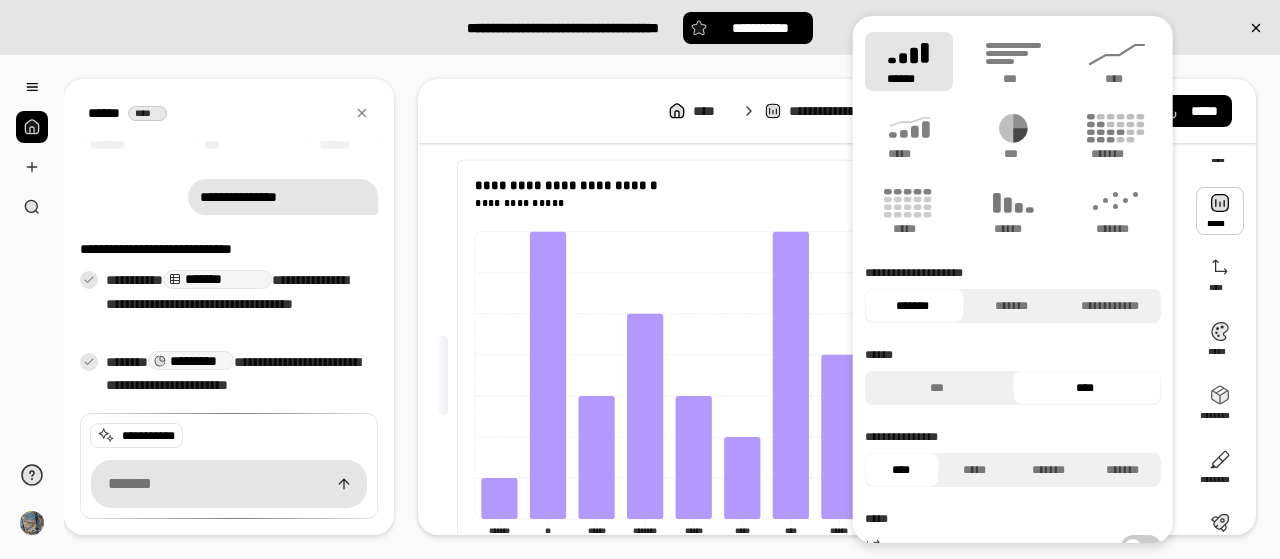 click on "**********" at bounding box center (795, 375) 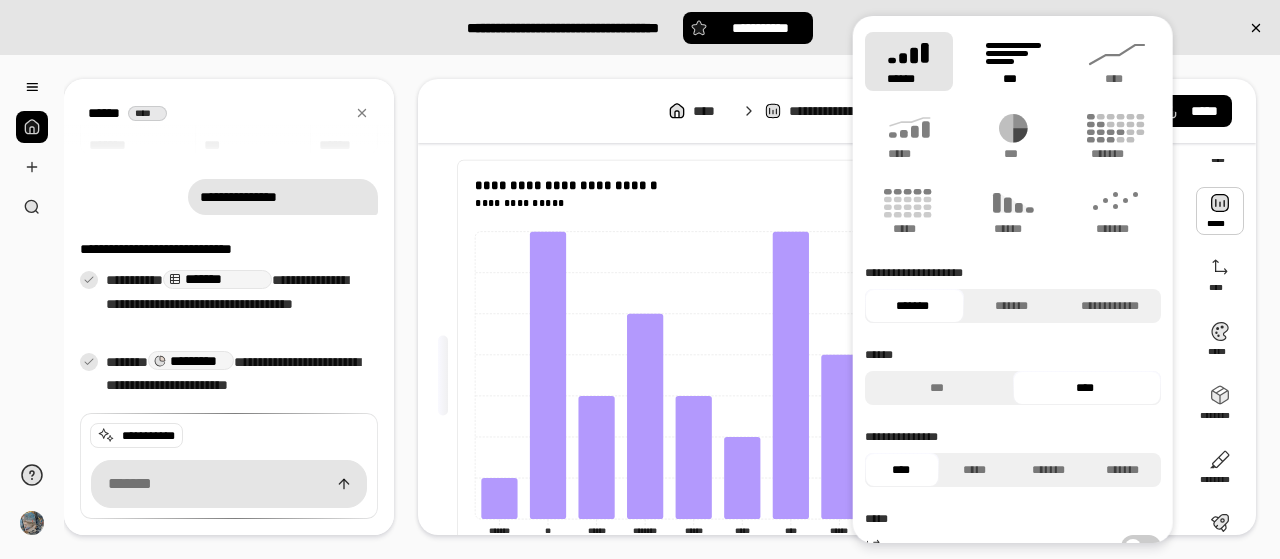 click on "***" at bounding box center [1012, 79] 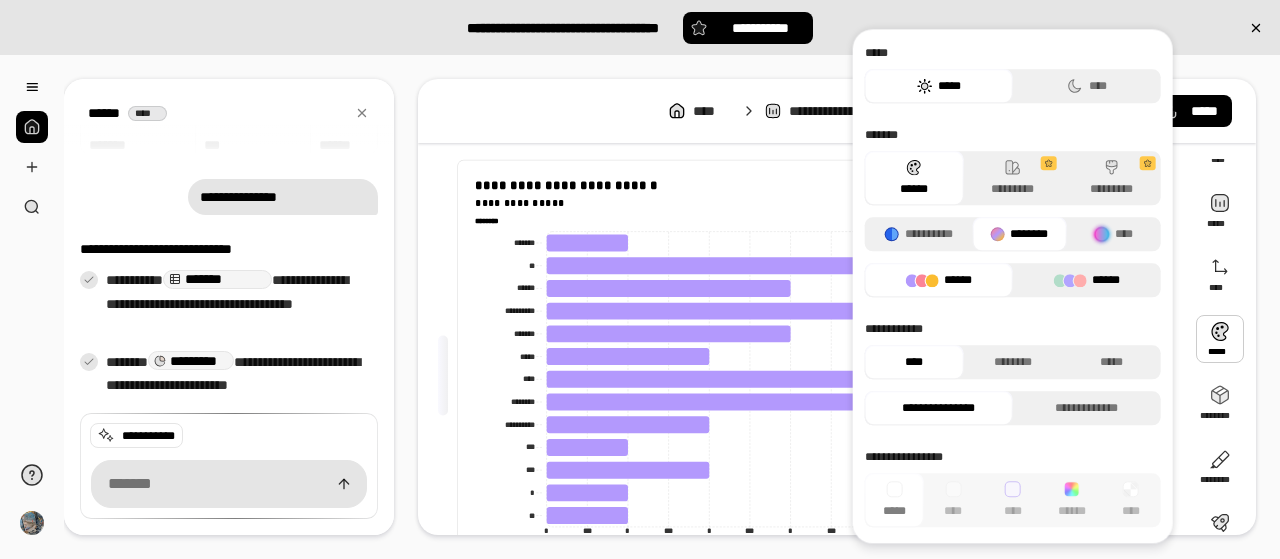 click on "******" at bounding box center (1087, 280) 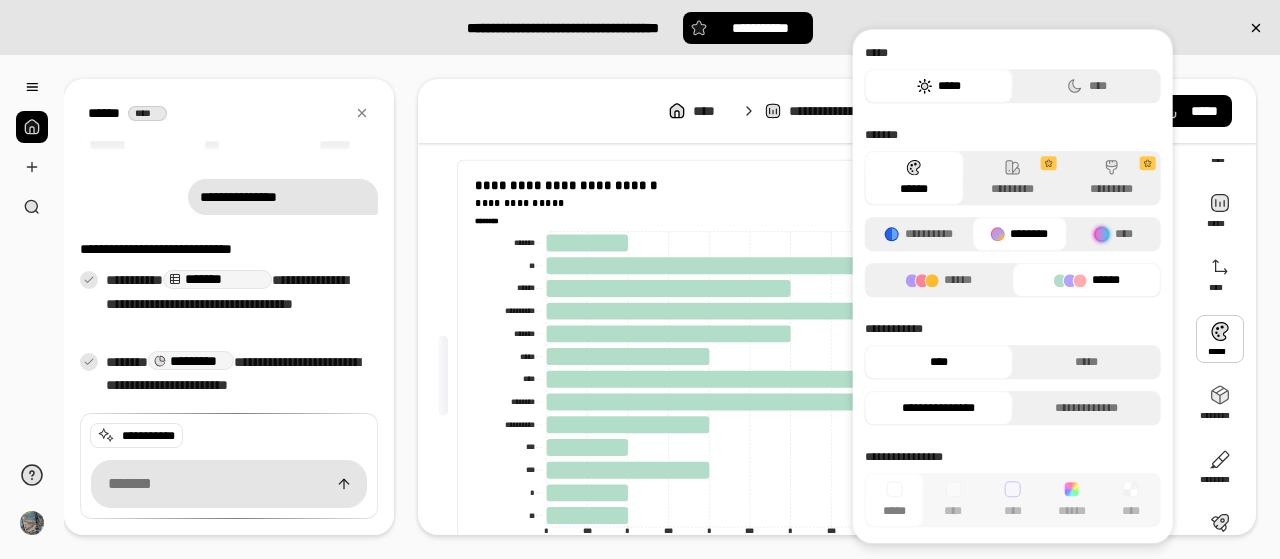 click on "**********" at bounding box center (795, 375) 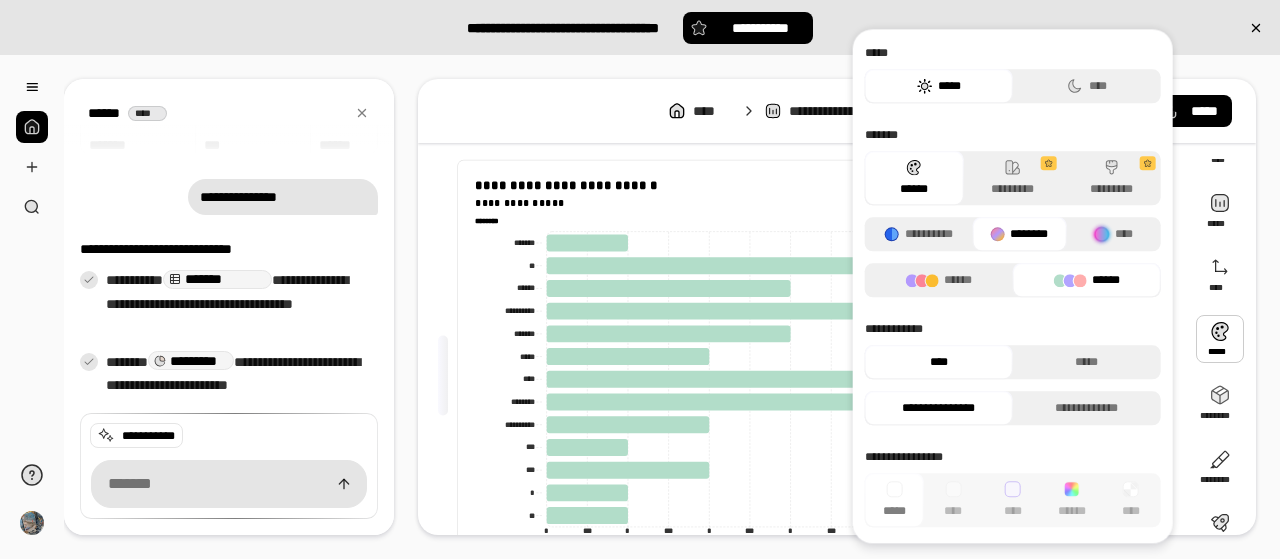 click on "*****" at bounding box center [1013, 53] 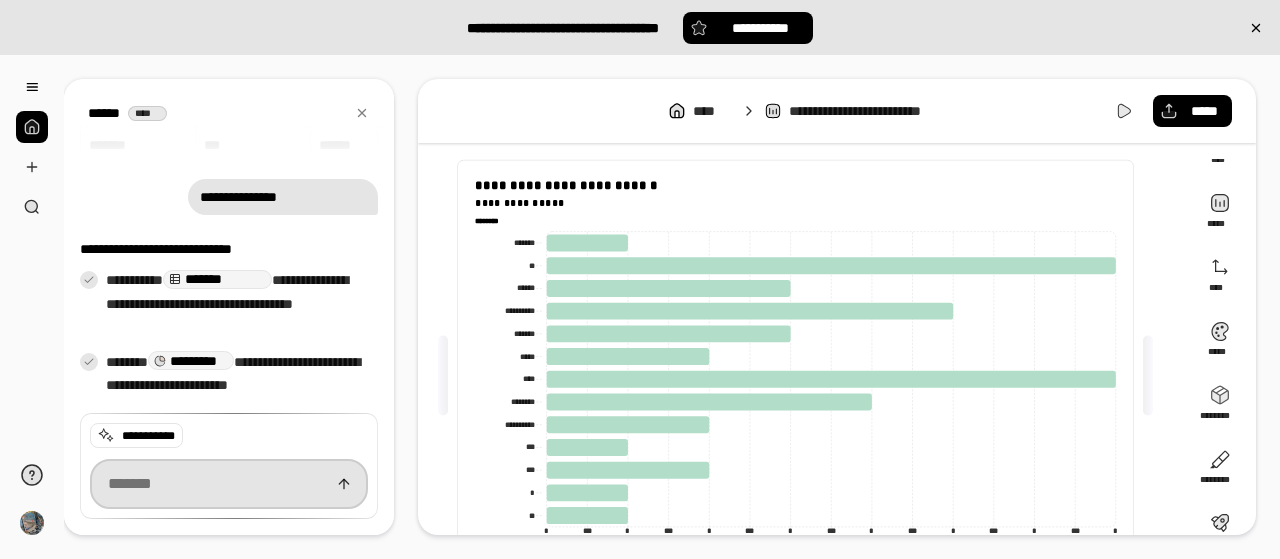 click at bounding box center (229, 484) 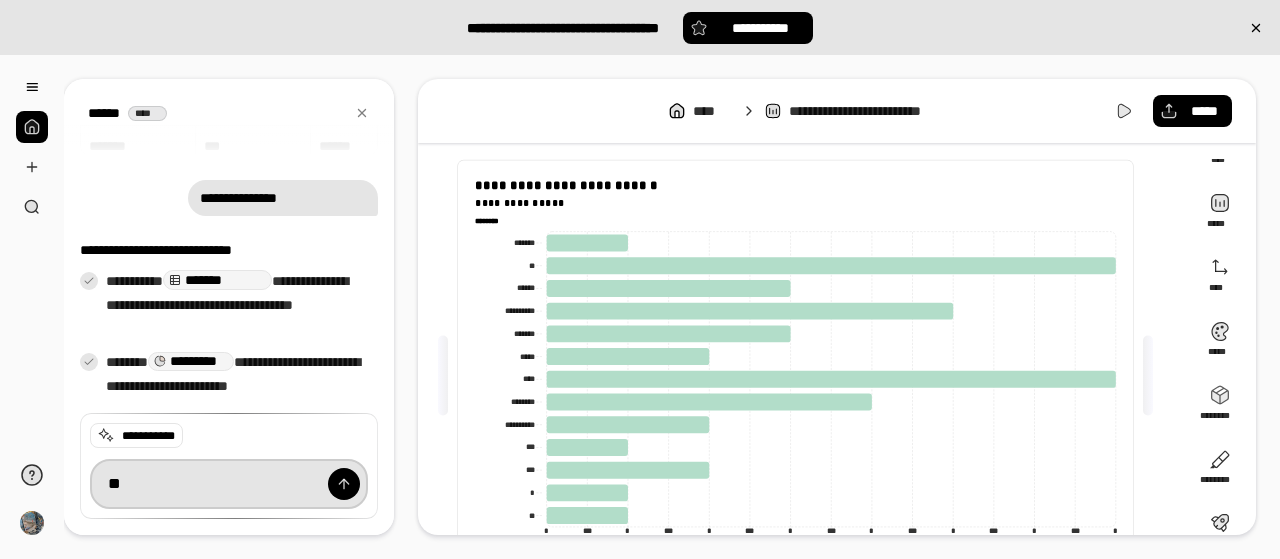 type on "*" 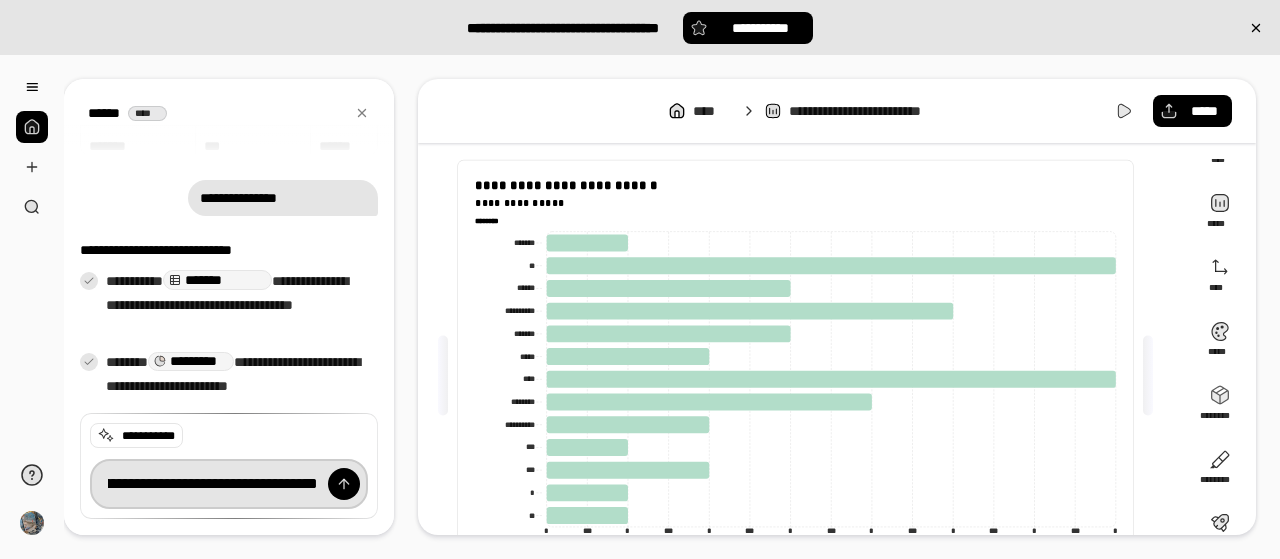 scroll, scrollTop: 0, scrollLeft: 565, axis: horizontal 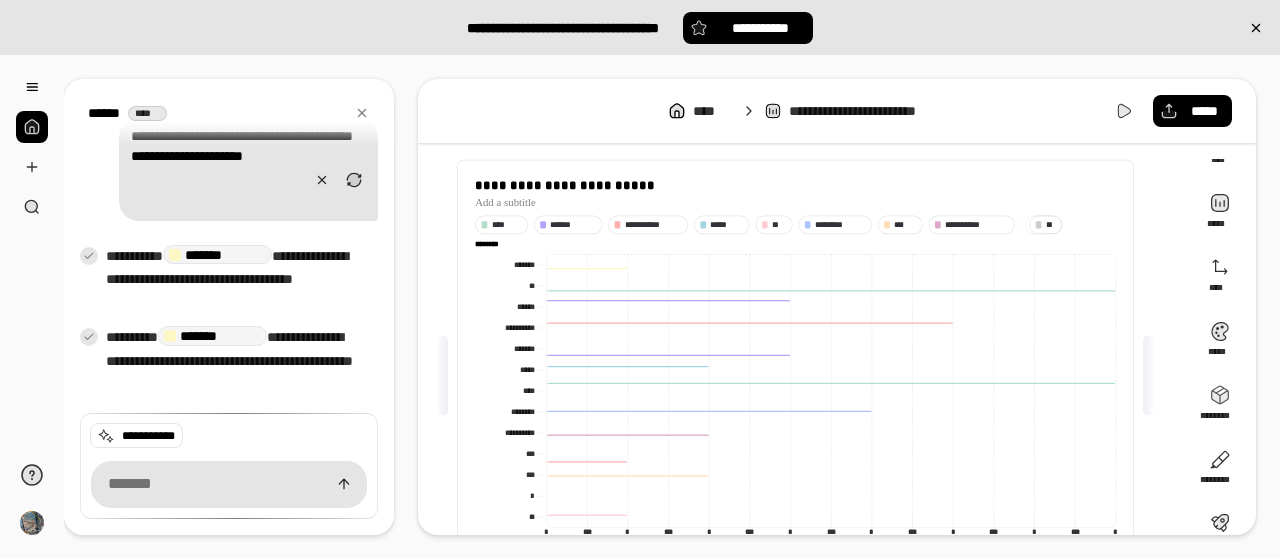 click on "**********" 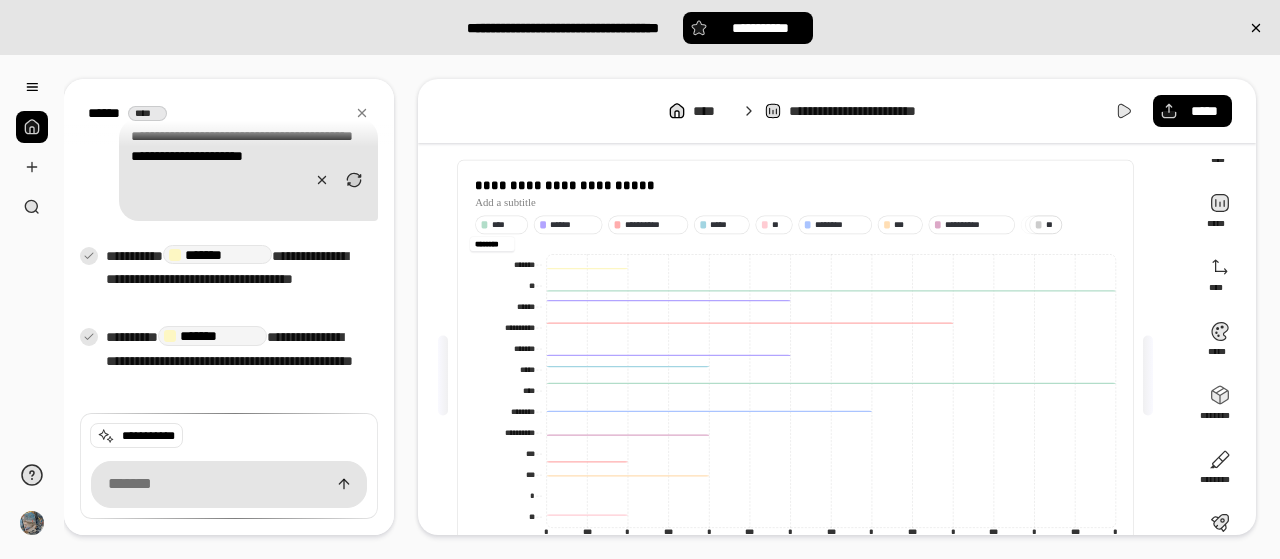 click on "********" at bounding box center [492, 244] 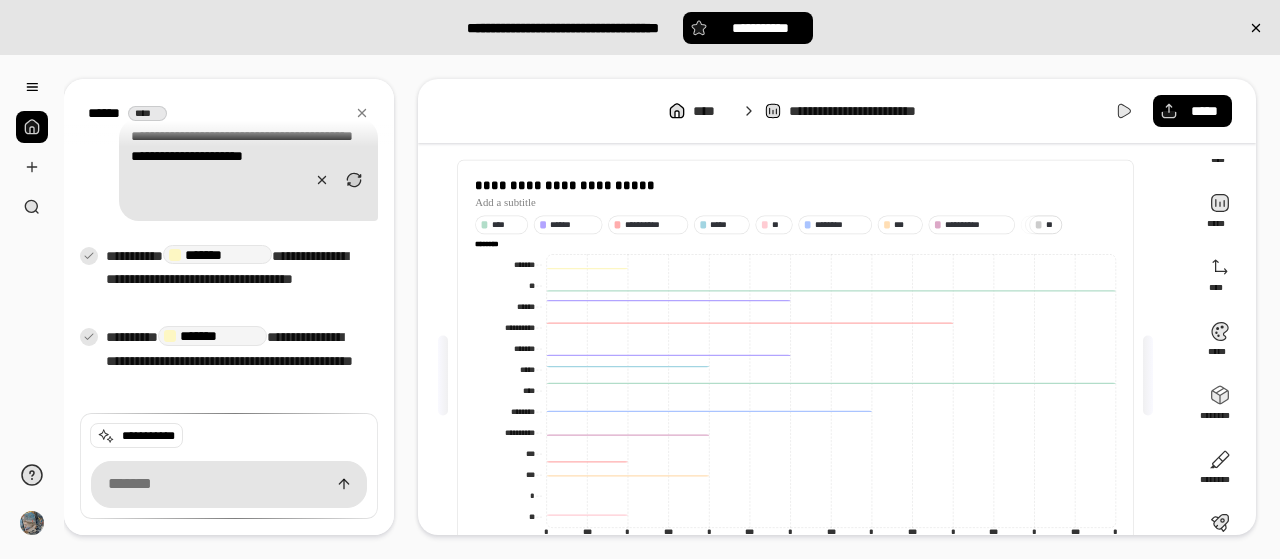 click on "**********" 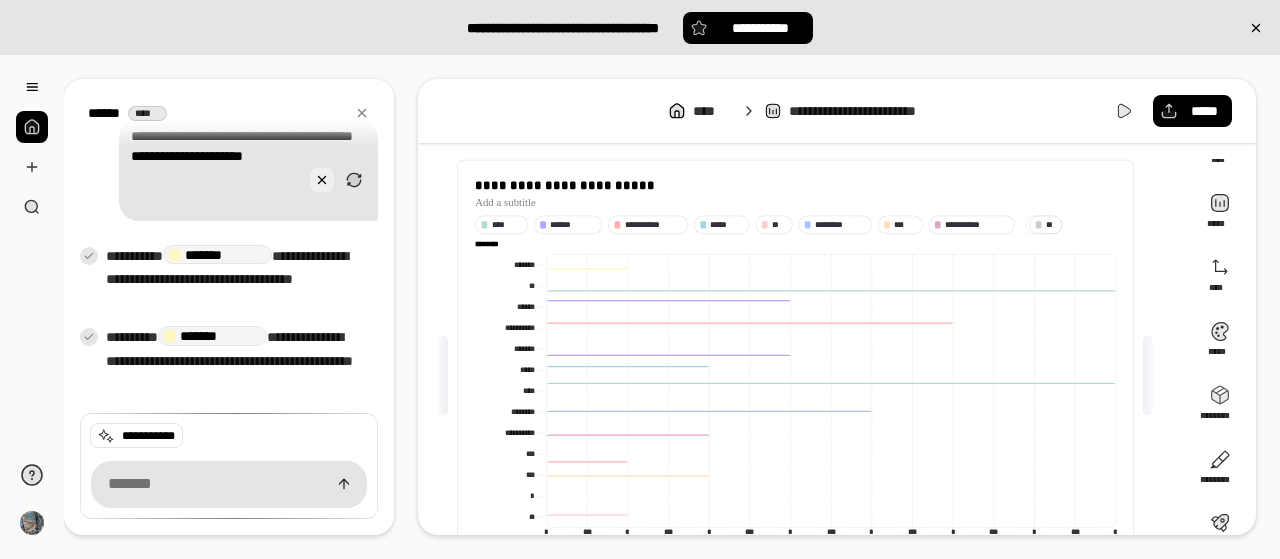 click at bounding box center (322, 180) 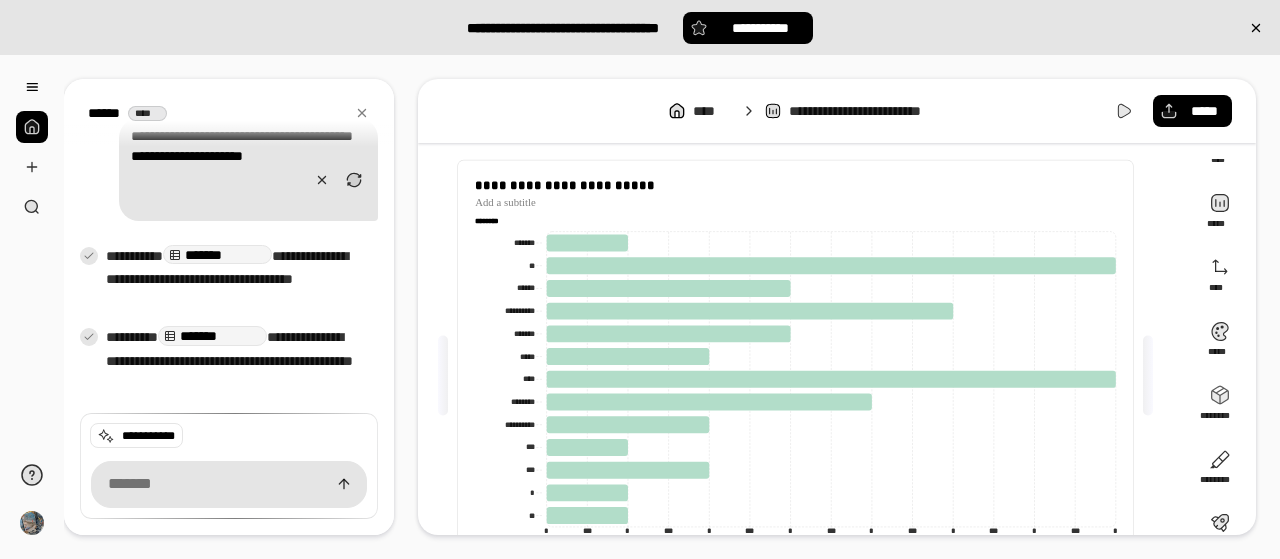 click on "******** ********" 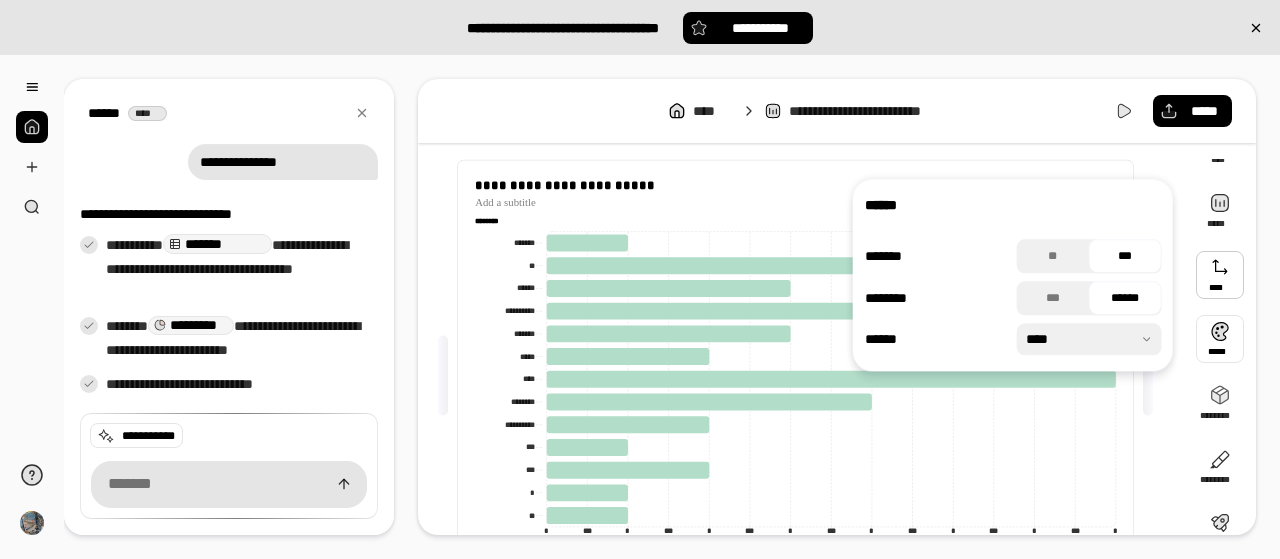 scroll, scrollTop: 165, scrollLeft: 0, axis: vertical 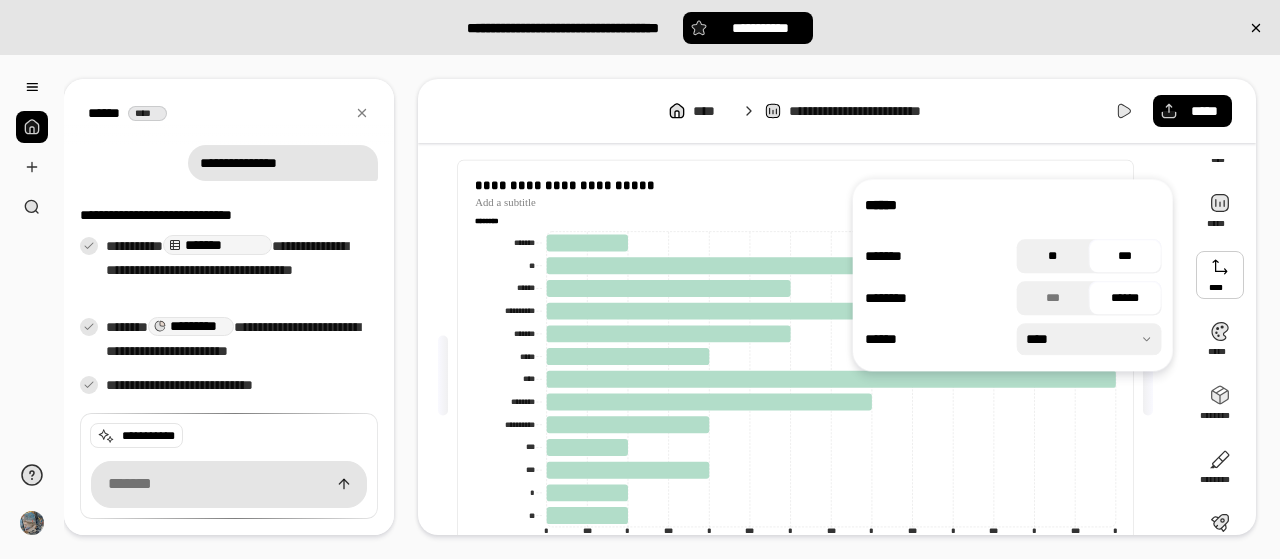 click on "**" at bounding box center [1053, 256] 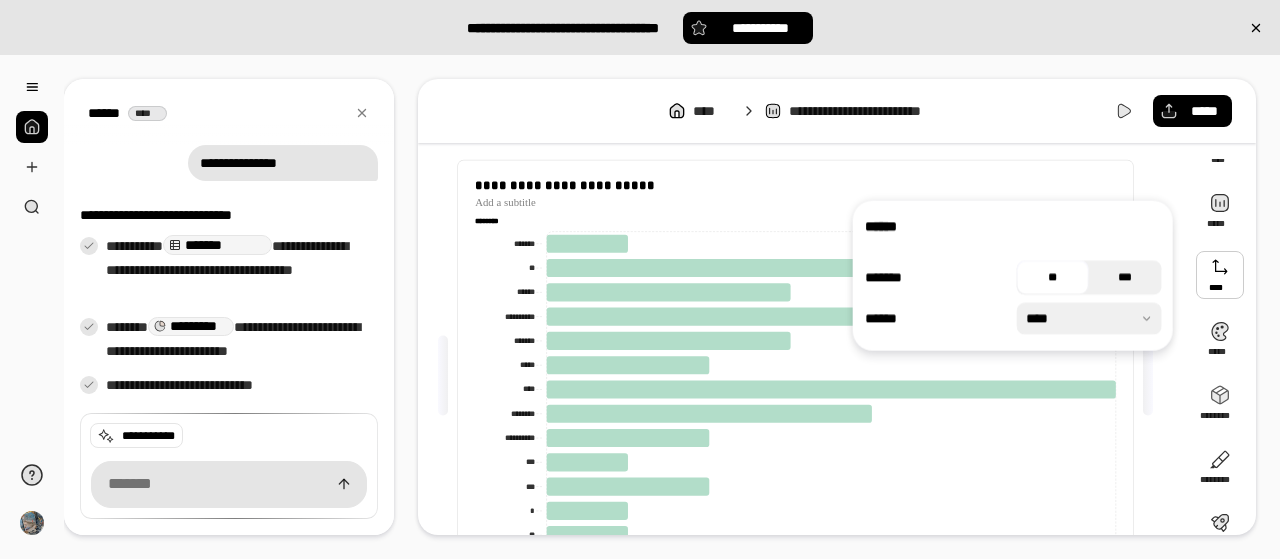 click on "***" at bounding box center [1125, 278] 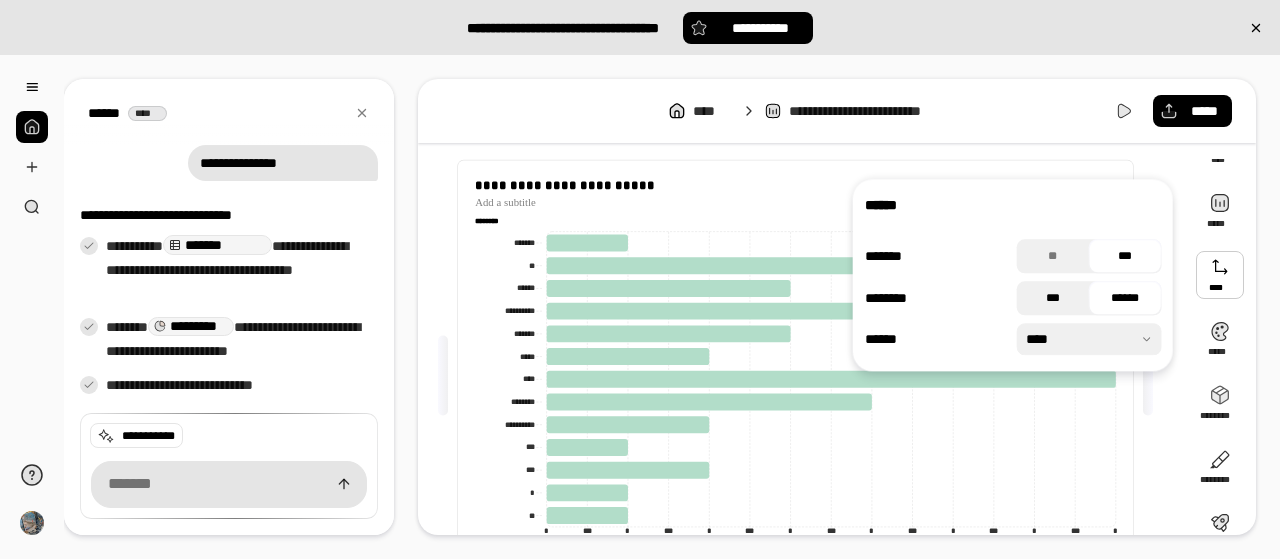 click on "***" at bounding box center (1053, 298) 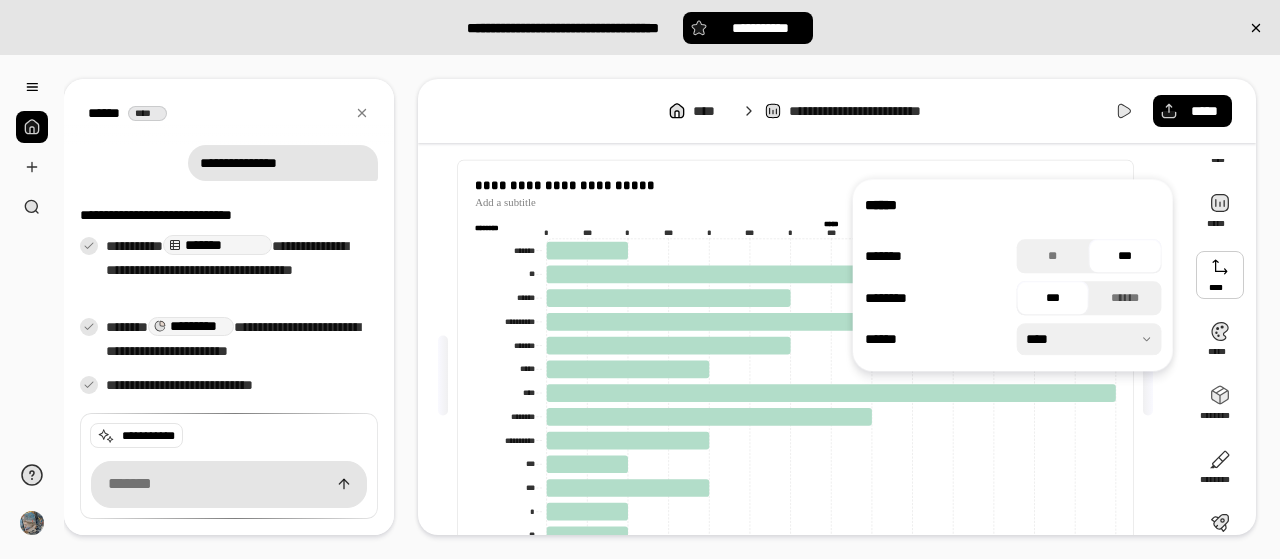 click on "***" at bounding box center [1053, 298] 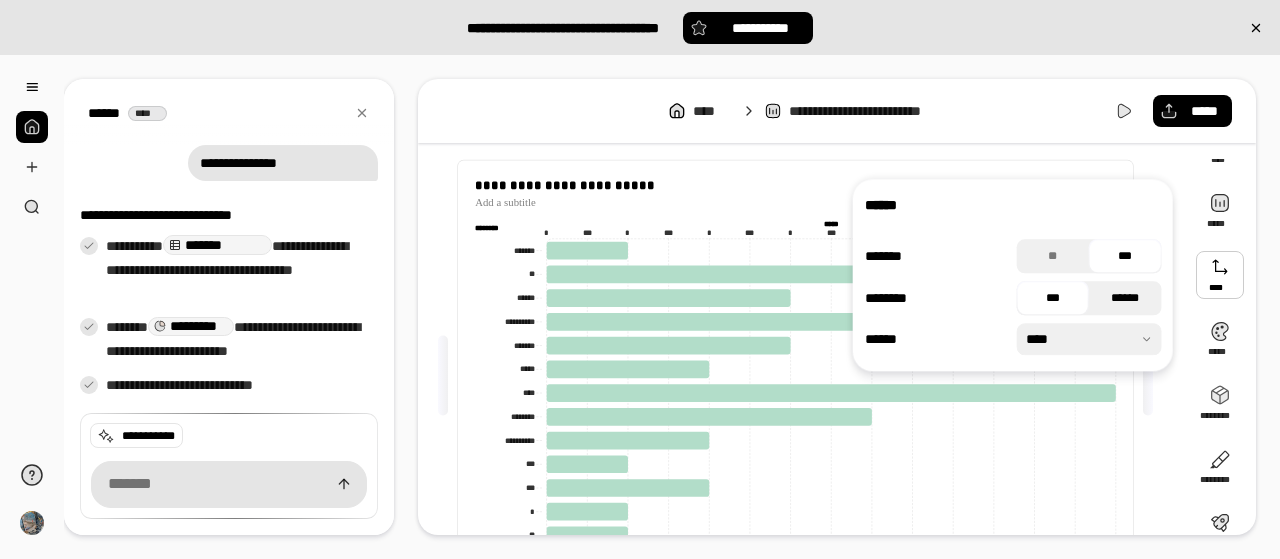 click on "******" at bounding box center [1125, 298] 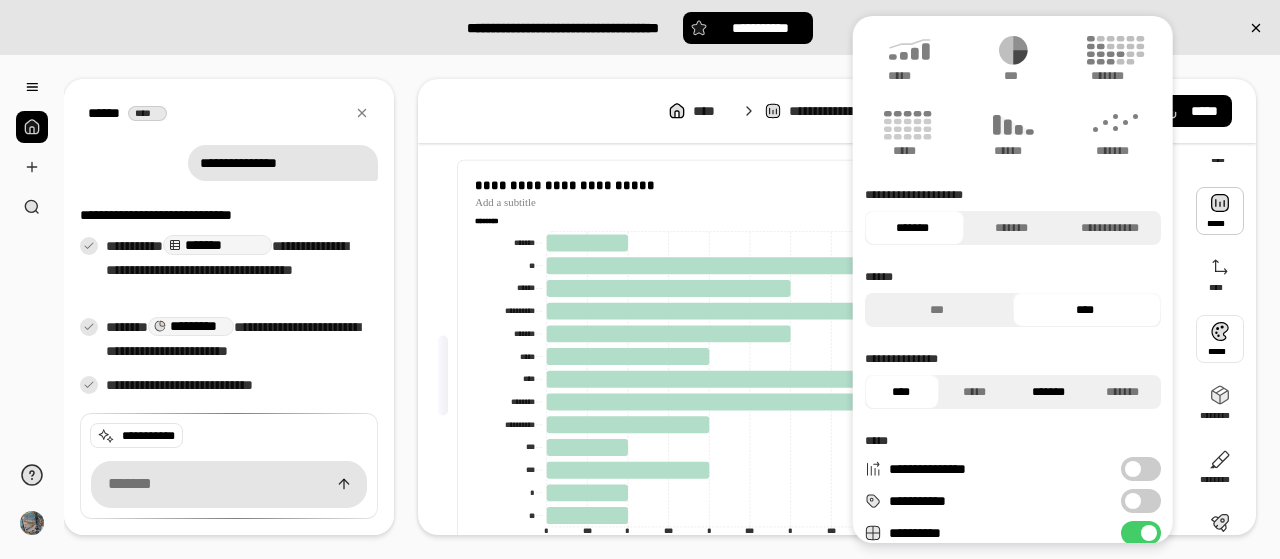 scroll, scrollTop: 200, scrollLeft: 0, axis: vertical 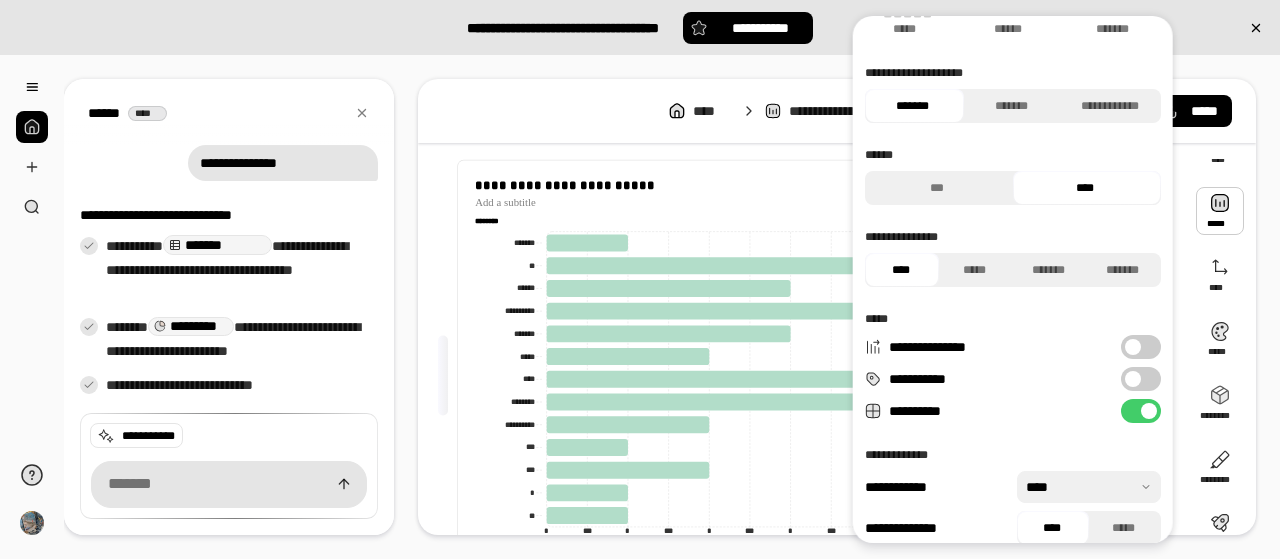 click on "**********" at bounding box center [1141, 379] 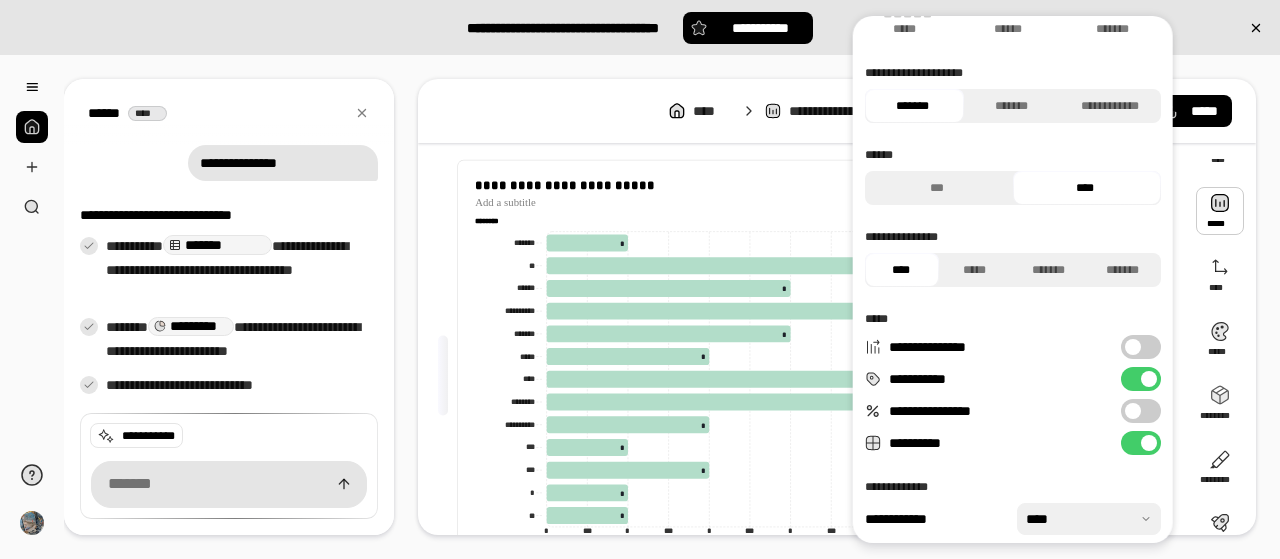 click at bounding box center (1149, 379) 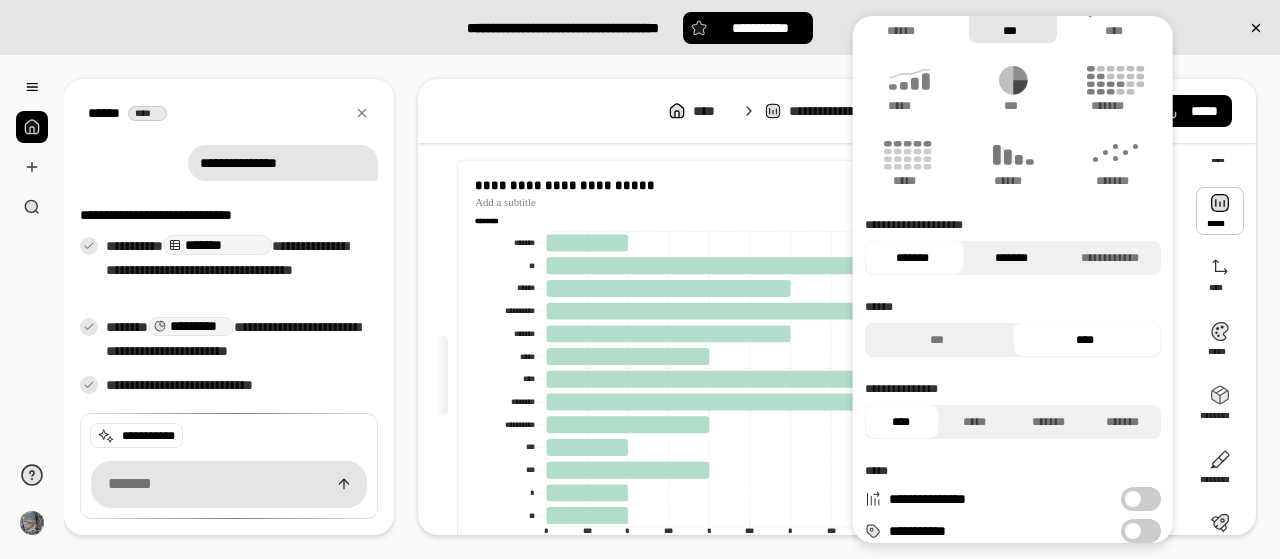 scroll, scrollTop: 18, scrollLeft: 0, axis: vertical 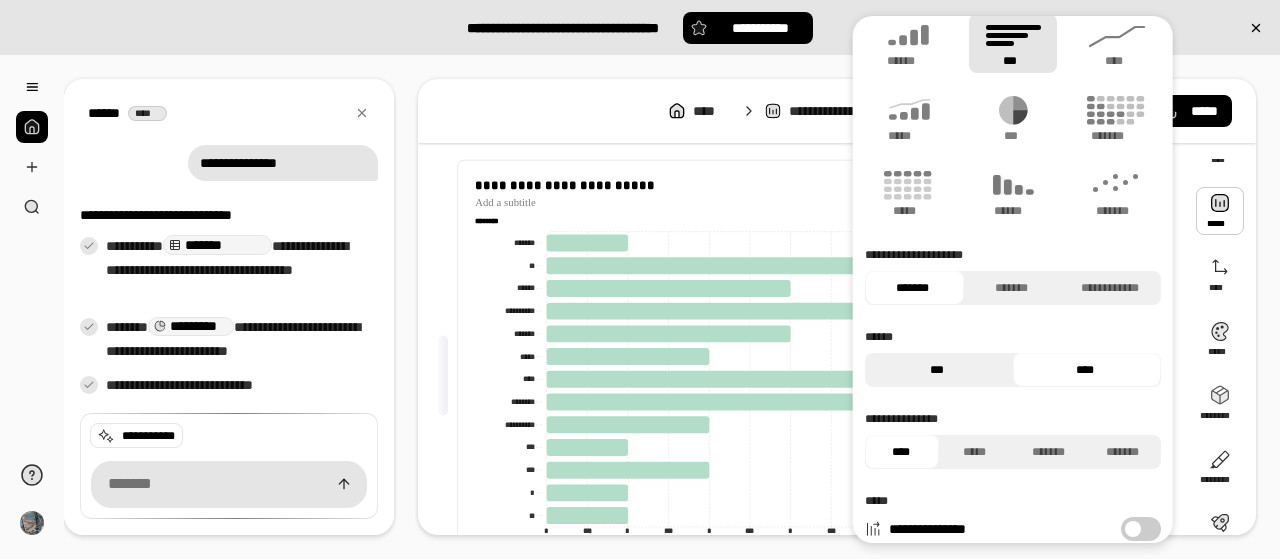 click on "***" at bounding box center [936, 370] 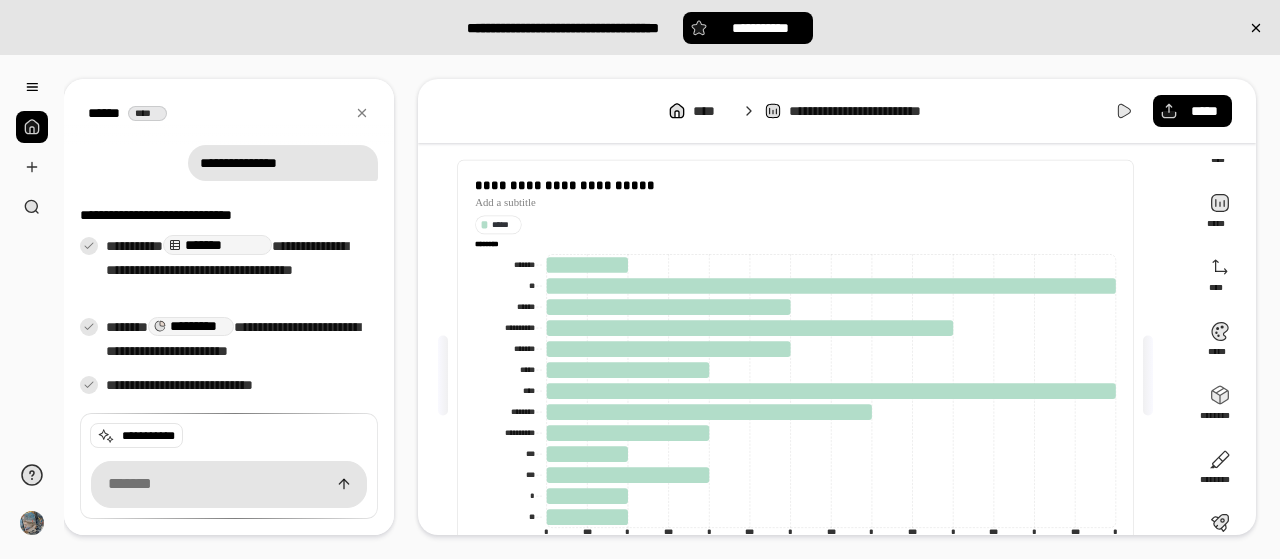 click on "******* *******" 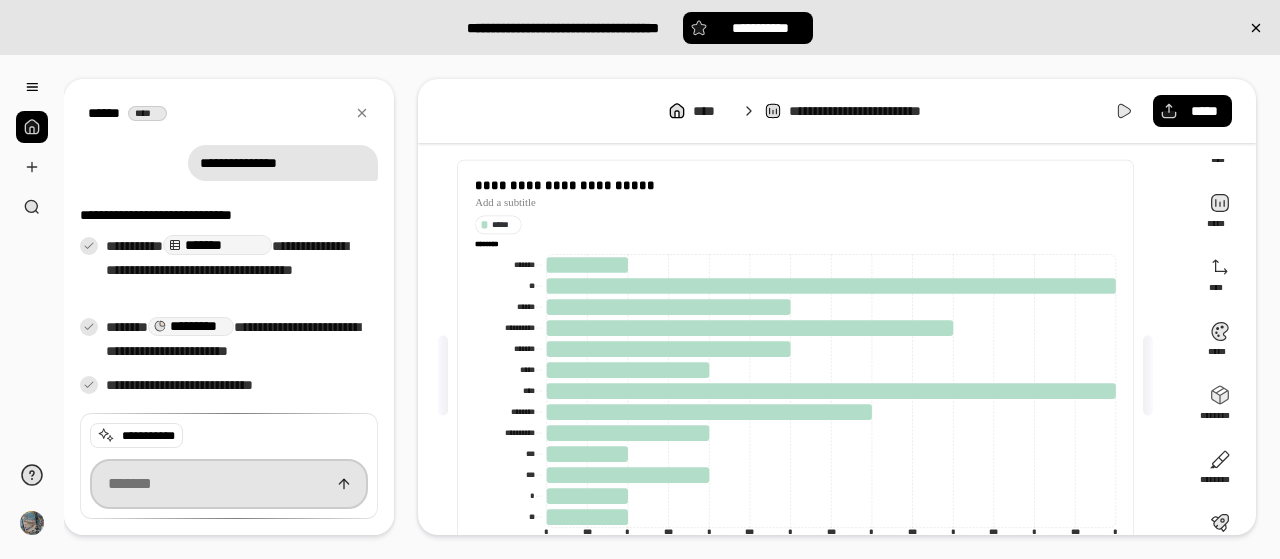 scroll, scrollTop: 166, scrollLeft: 0, axis: vertical 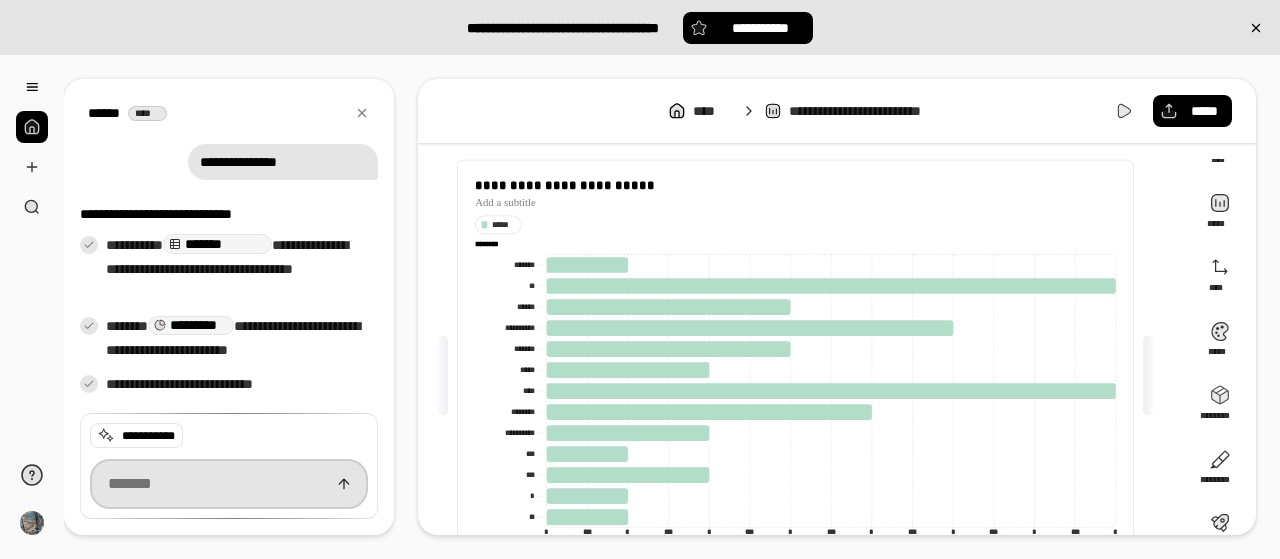 click at bounding box center [229, 484] 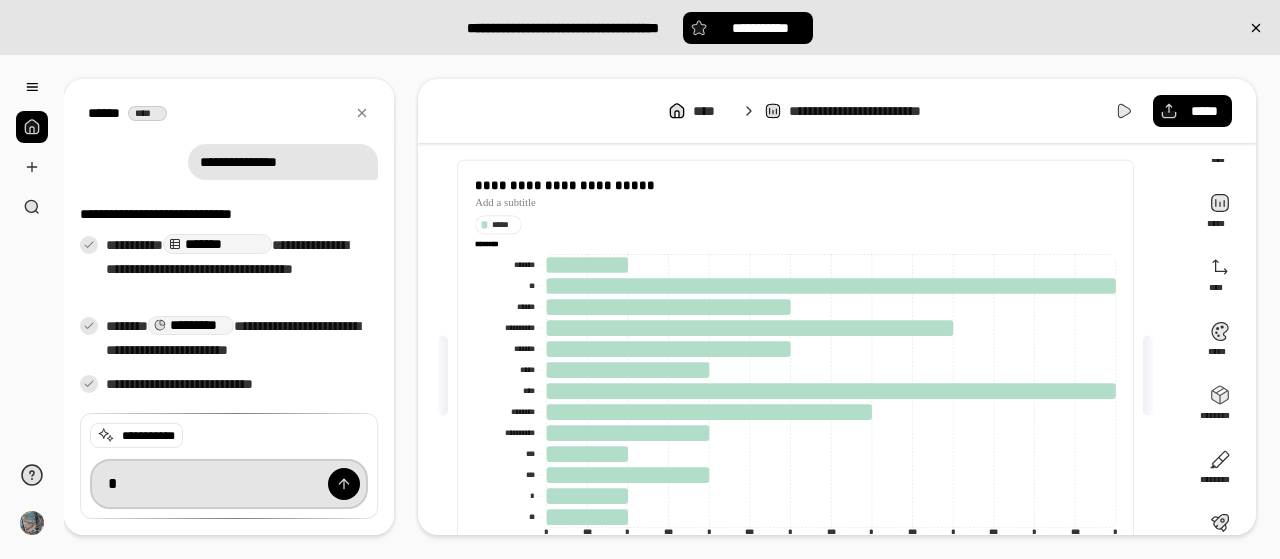 type on "*" 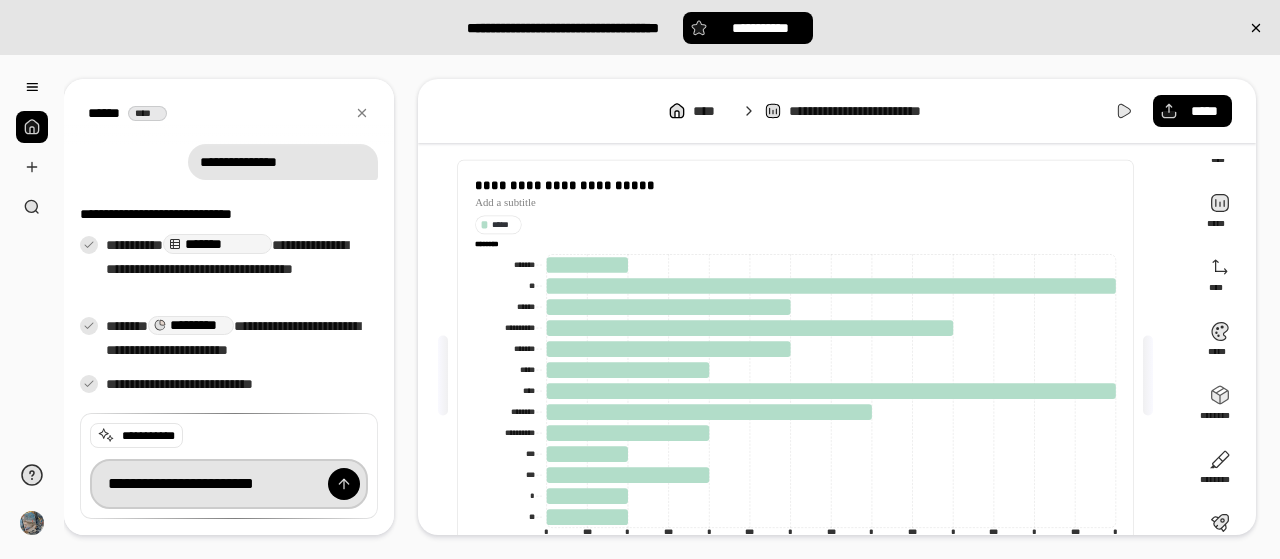 scroll, scrollTop: 0, scrollLeft: 43, axis: horizontal 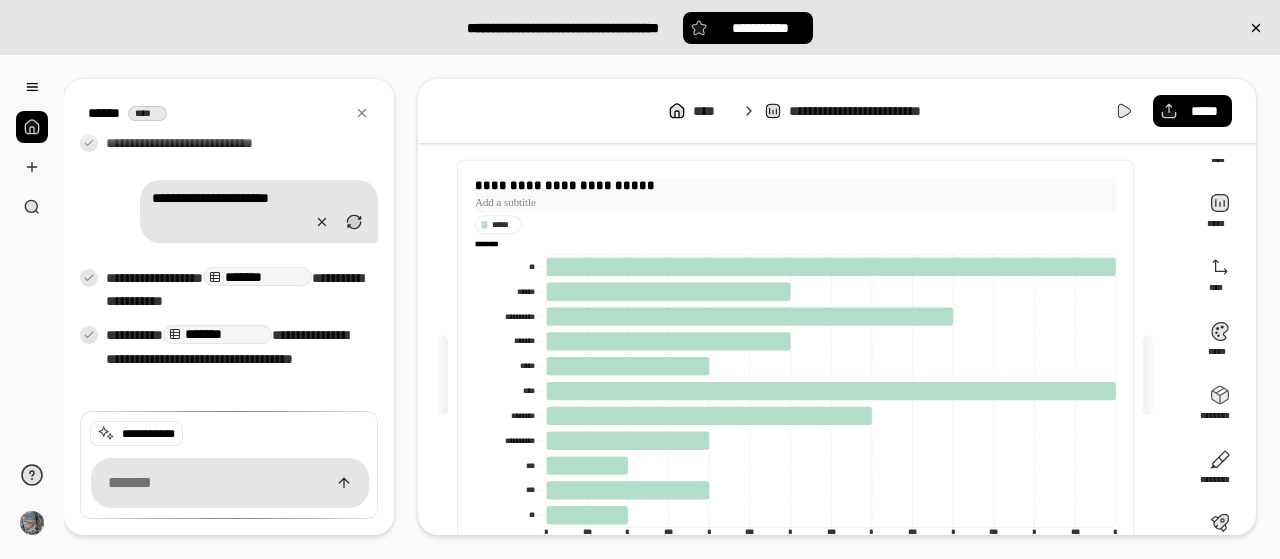 click on "**********" at bounding box center [795, 186] 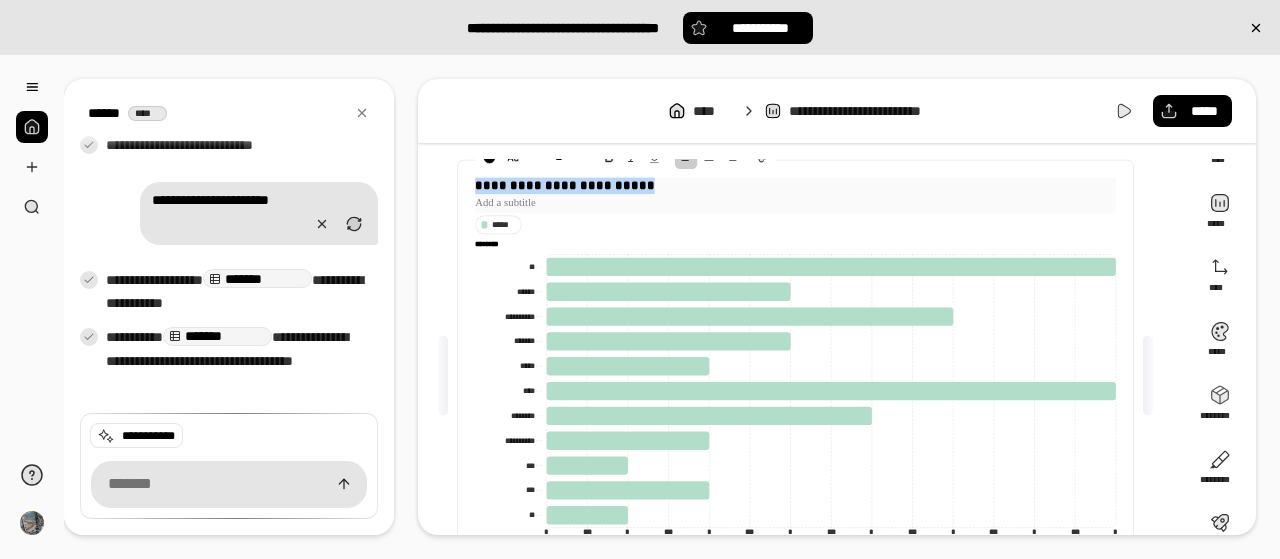 drag, startPoint x: 698, startPoint y: 187, endPoint x: 471, endPoint y: 189, distance: 227.0088 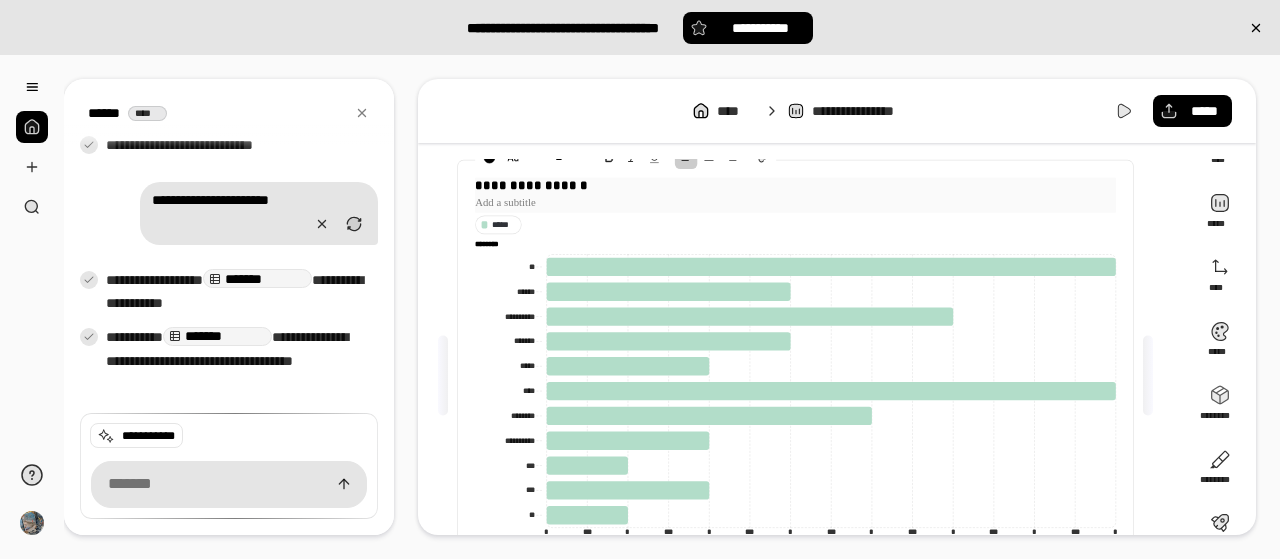 click at bounding box center [795, 203] 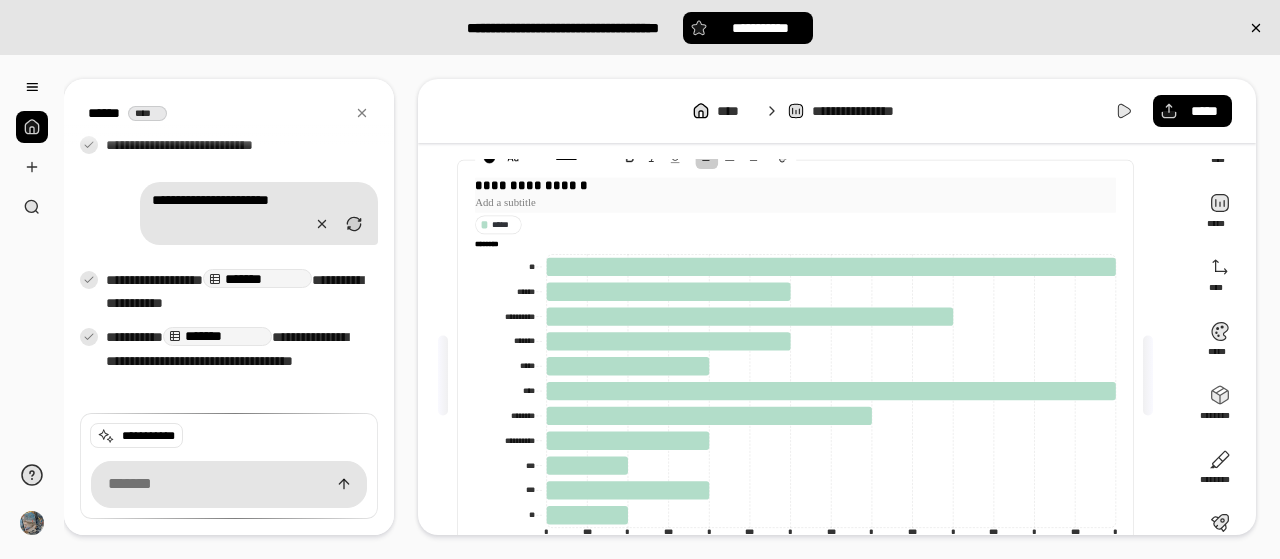 click at bounding box center (795, 203) 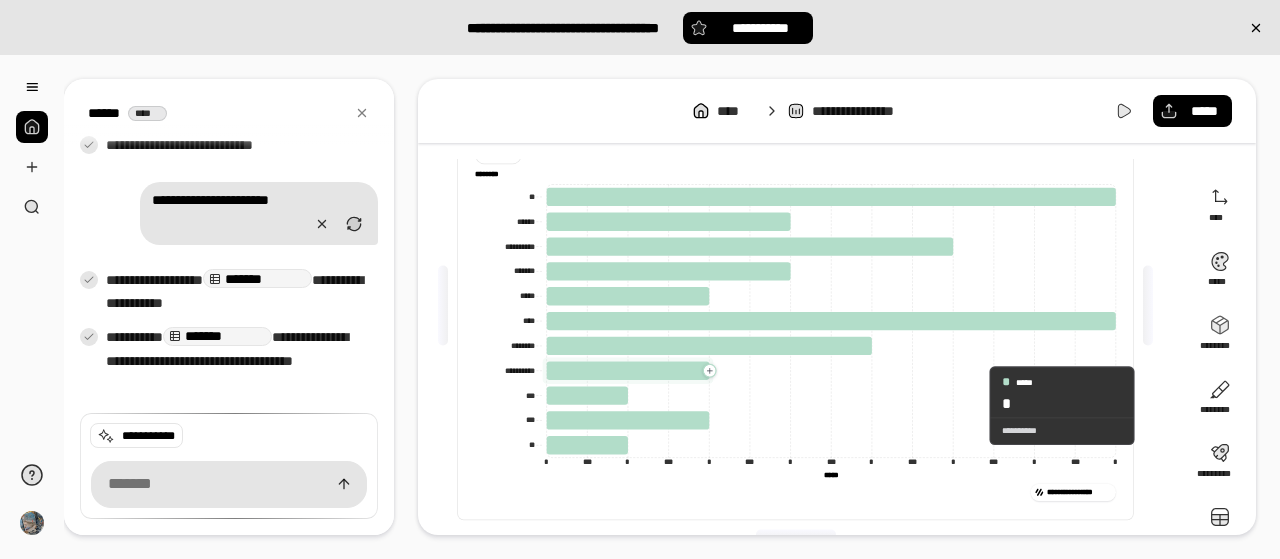 scroll, scrollTop: 144, scrollLeft: 0, axis: vertical 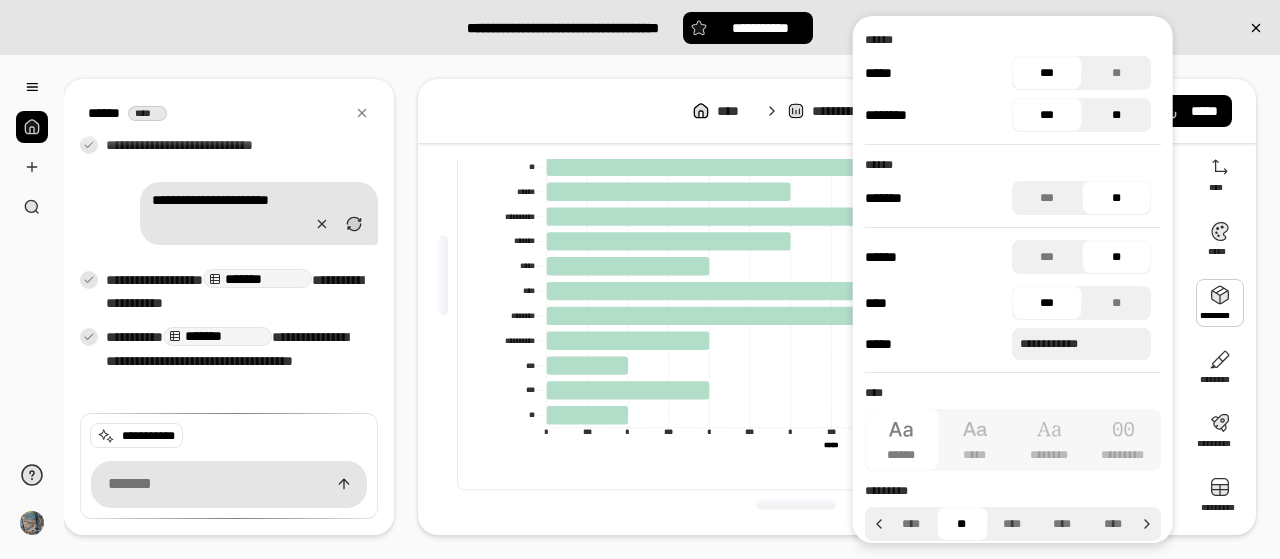 click on "**" at bounding box center (1116, 115) 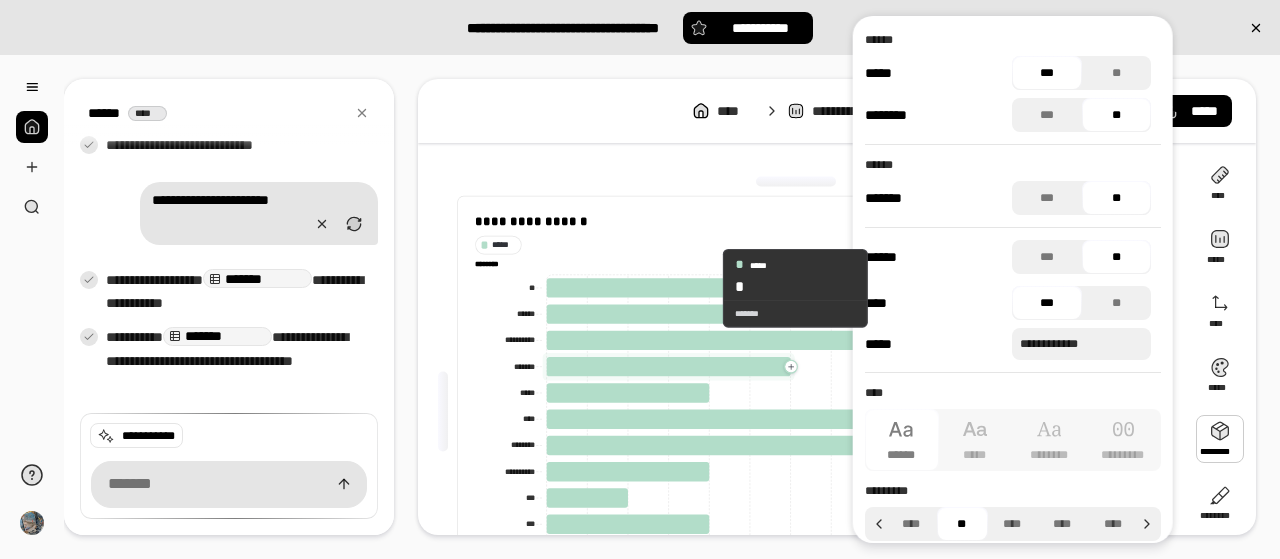scroll, scrollTop: 0, scrollLeft: 0, axis: both 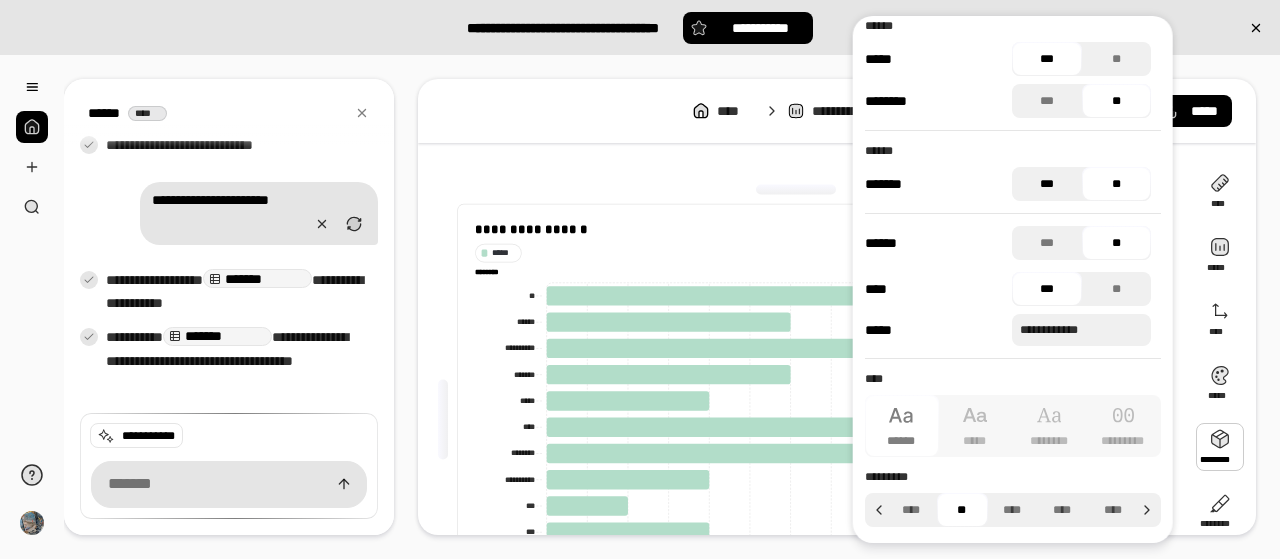 click on "***" at bounding box center (1047, 184) 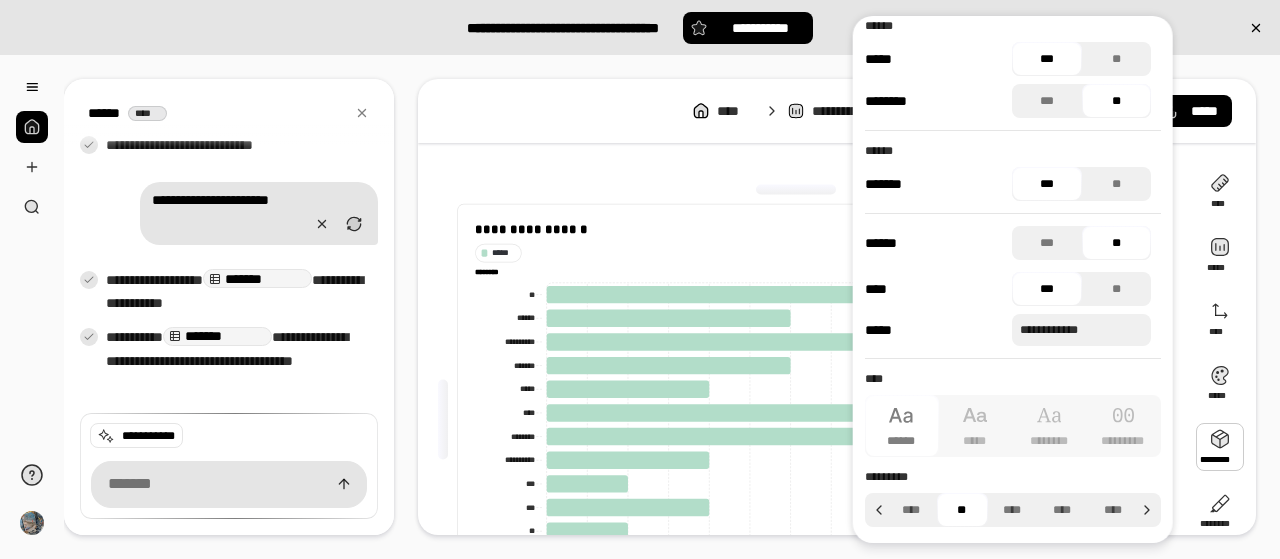click on "***" at bounding box center [1047, 184] 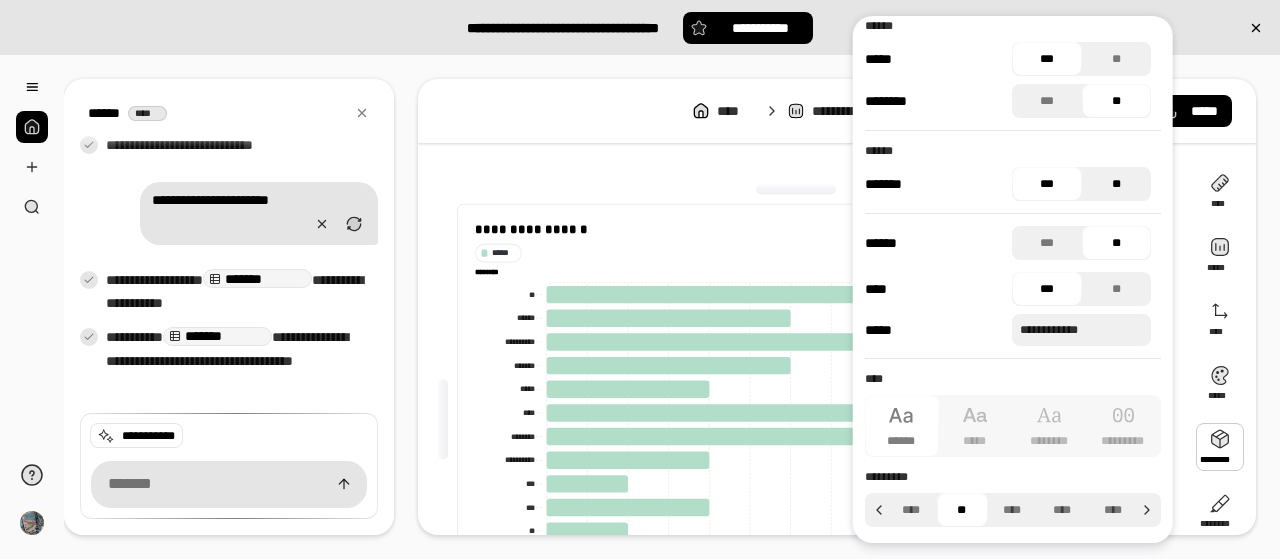click on "**" at bounding box center [1116, 184] 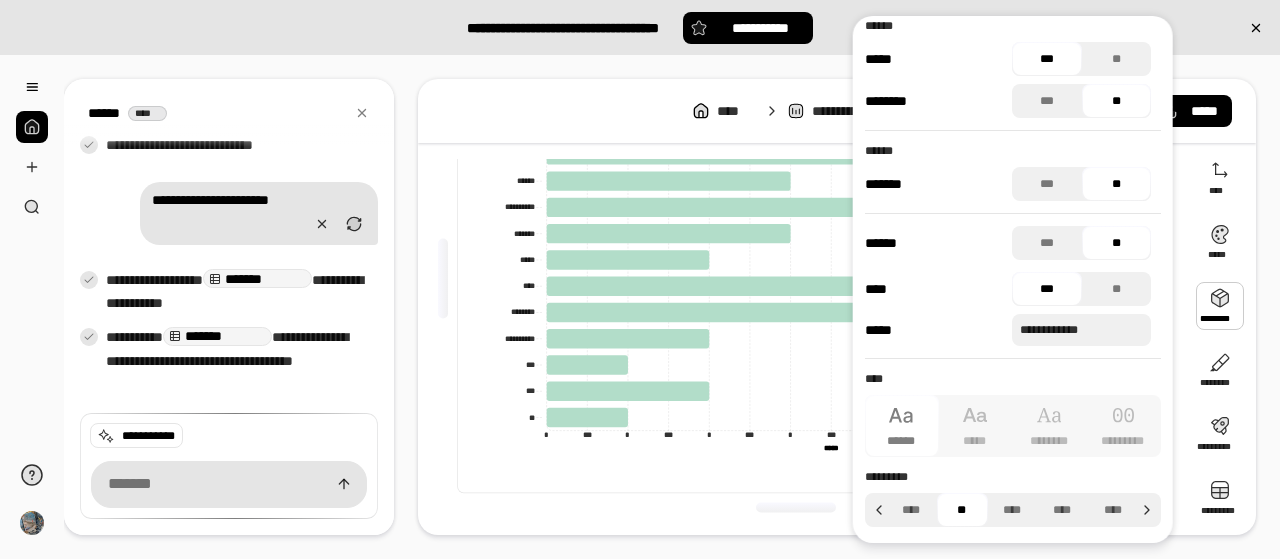 scroll, scrollTop: 144, scrollLeft: 0, axis: vertical 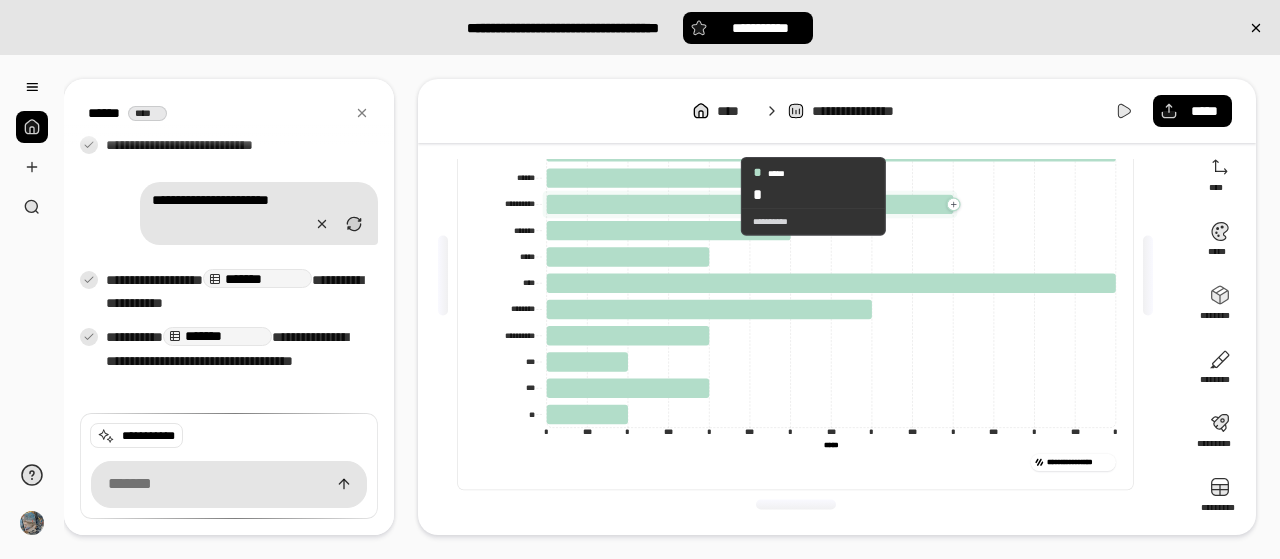click 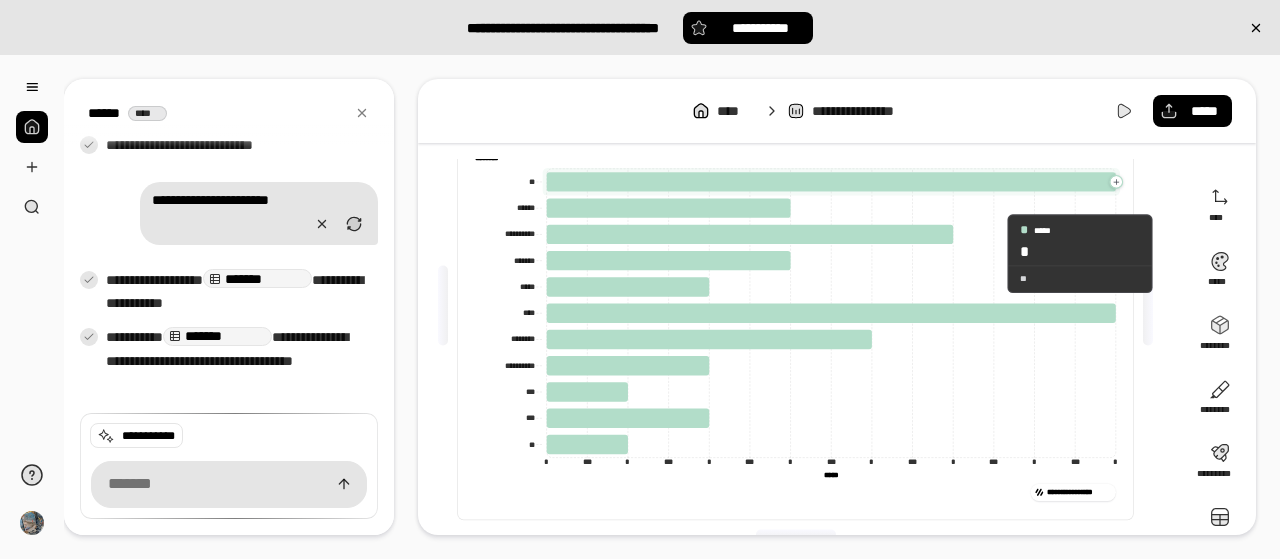 scroll, scrollTop: 144, scrollLeft: 0, axis: vertical 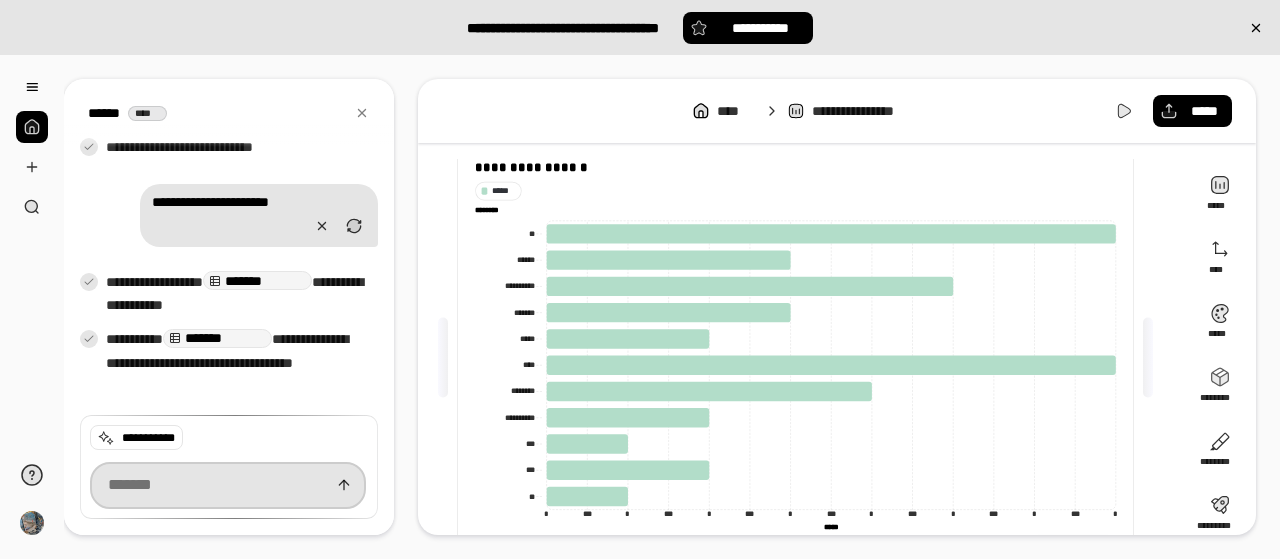 click at bounding box center (228, 485) 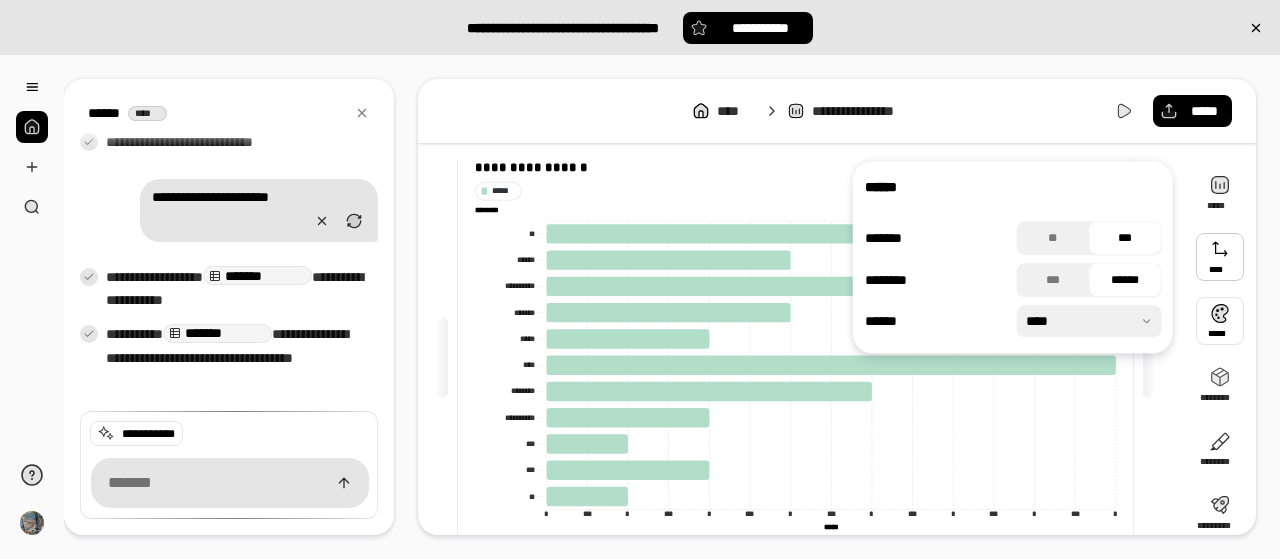 scroll, scrollTop: 405, scrollLeft: 0, axis: vertical 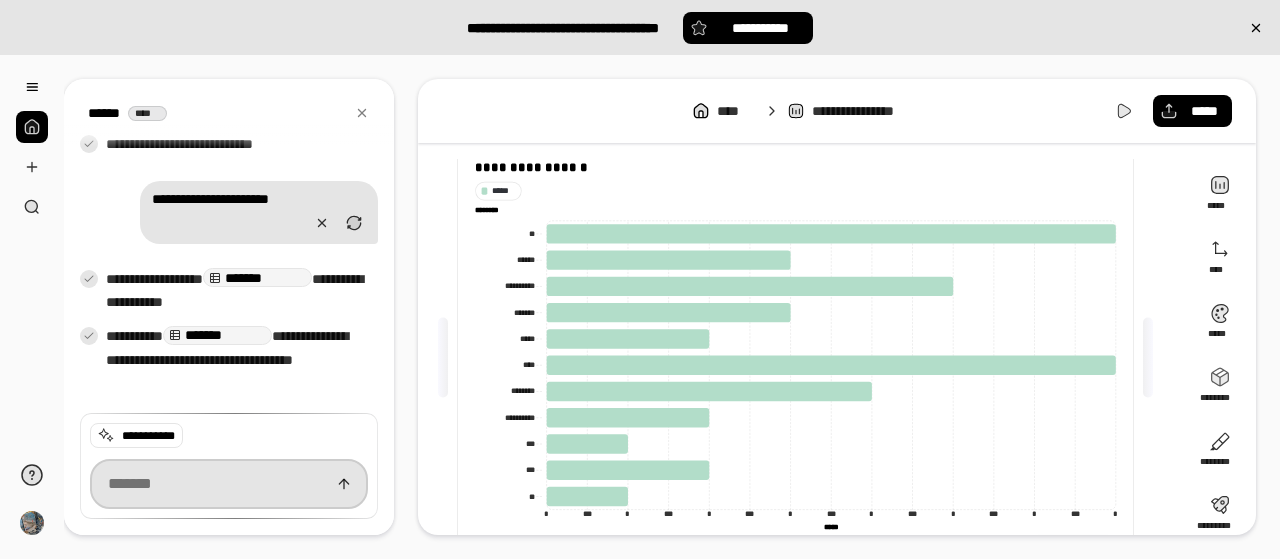 click at bounding box center (229, 484) 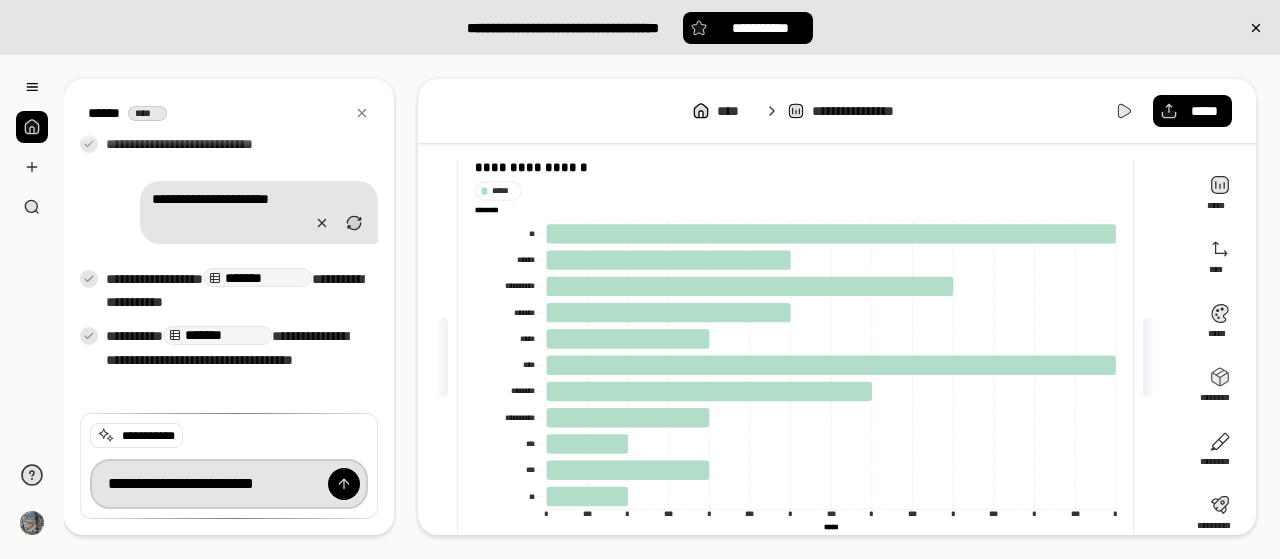 scroll, scrollTop: 0, scrollLeft: 70, axis: horizontal 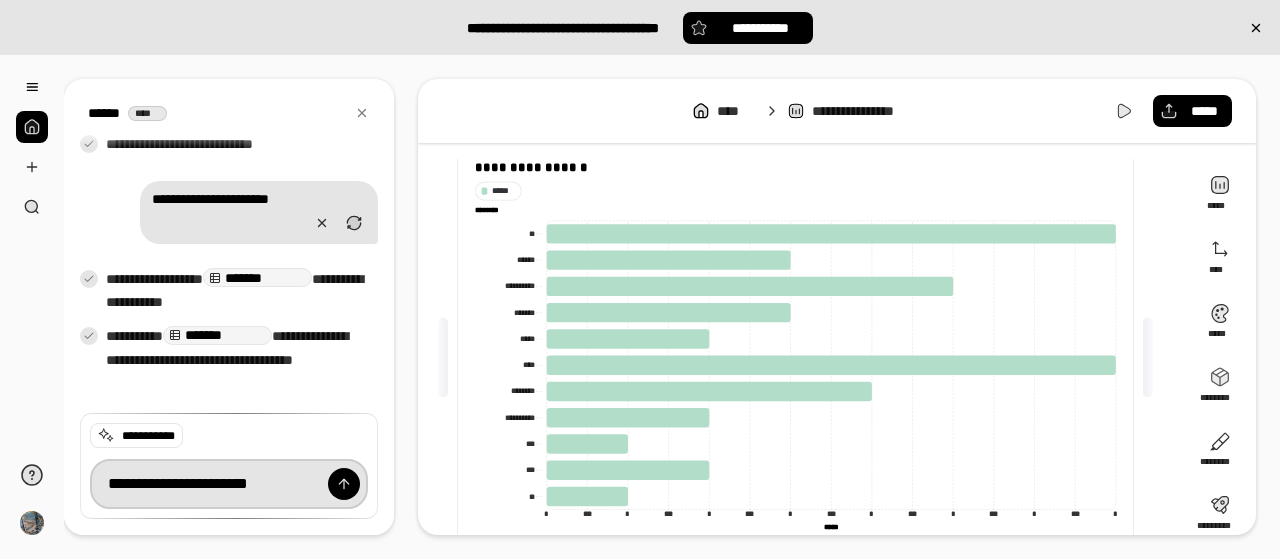 type on "**********" 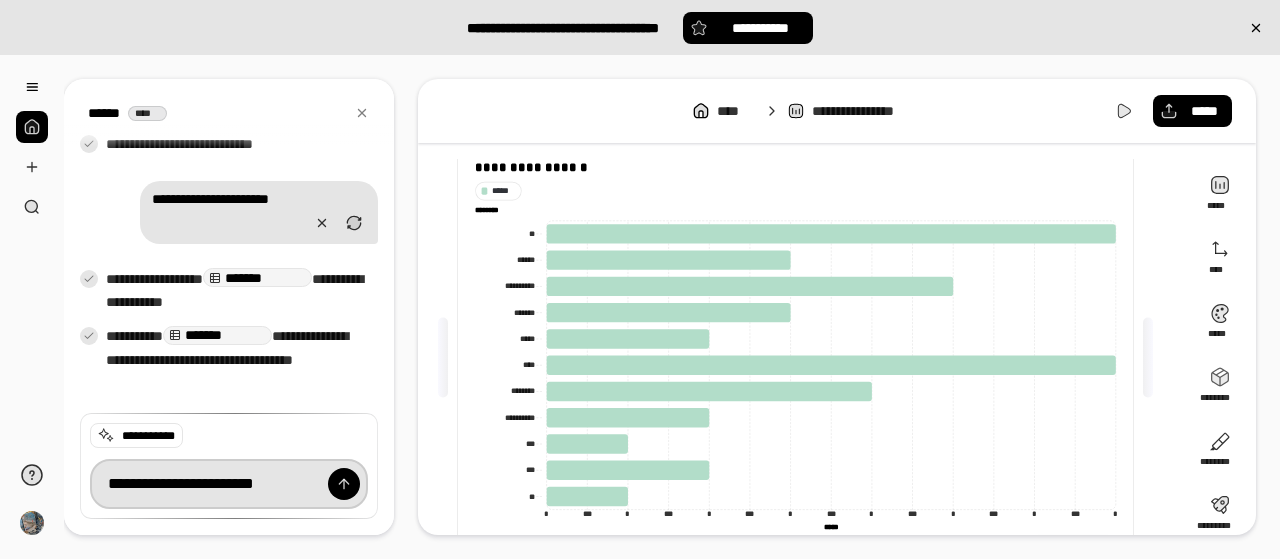click on "**********" at bounding box center (229, 484) 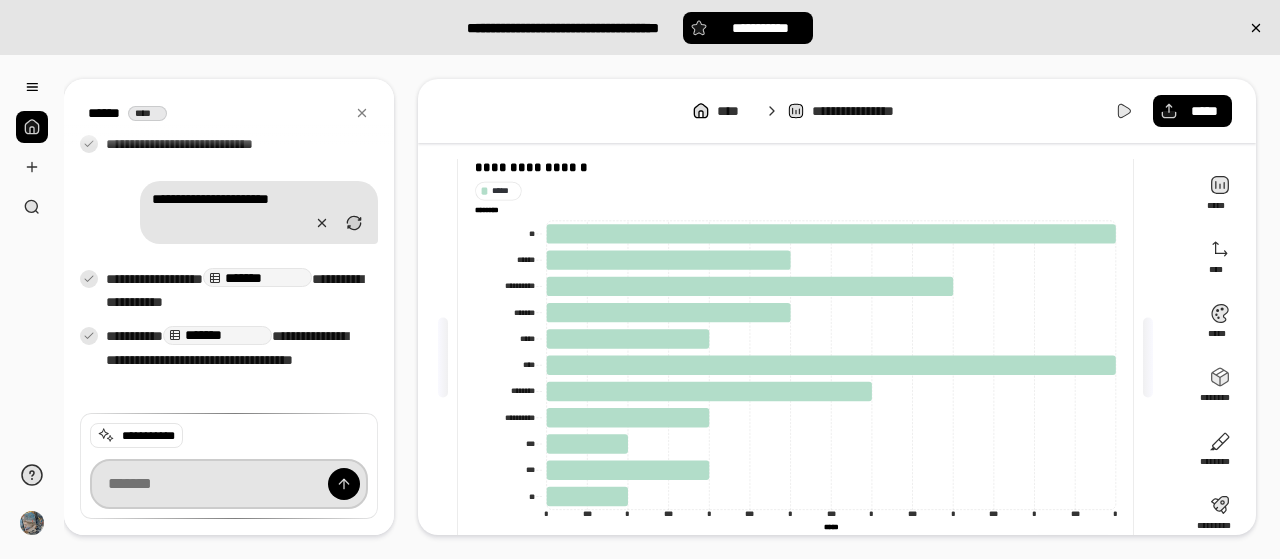 scroll, scrollTop: 0, scrollLeft: 0, axis: both 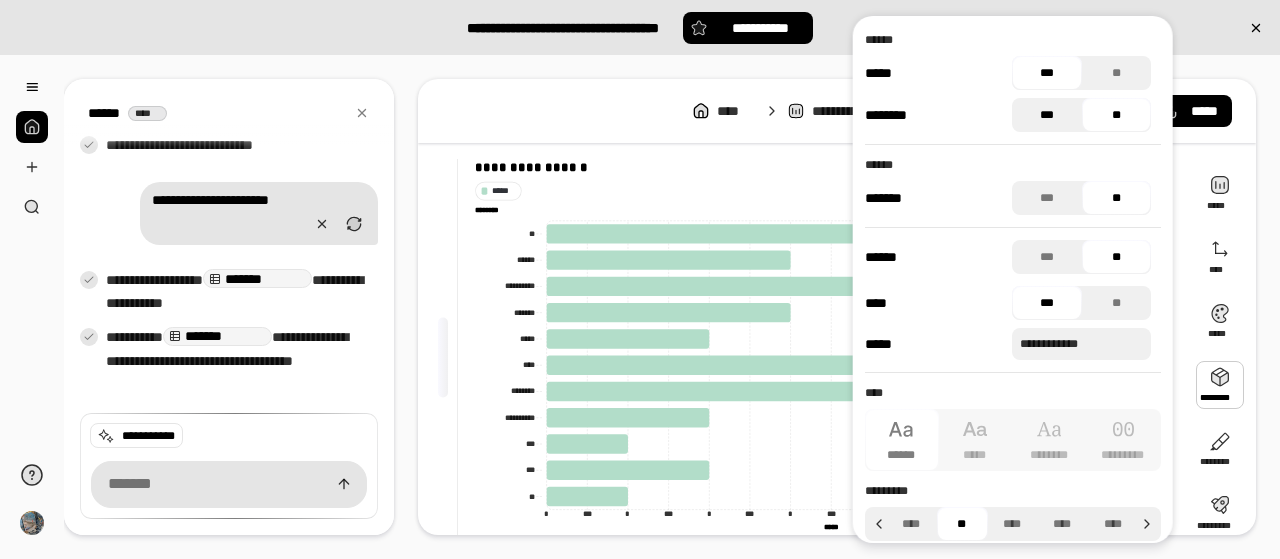click on "***" at bounding box center (1047, 115) 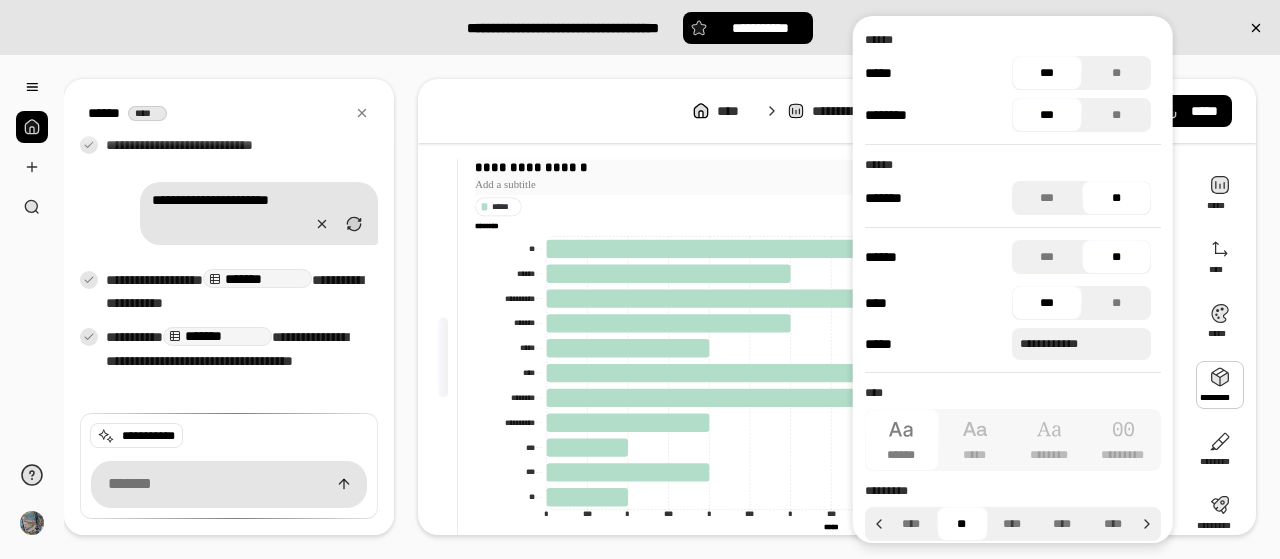click at bounding box center [795, 185] 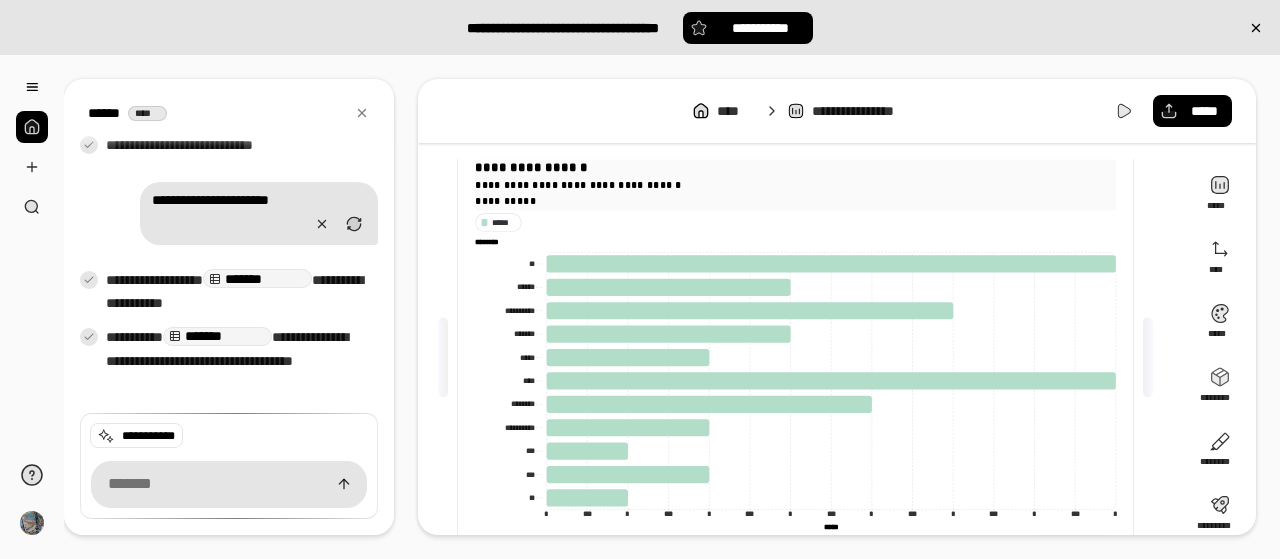 click on "**********" at bounding box center (795, 201) 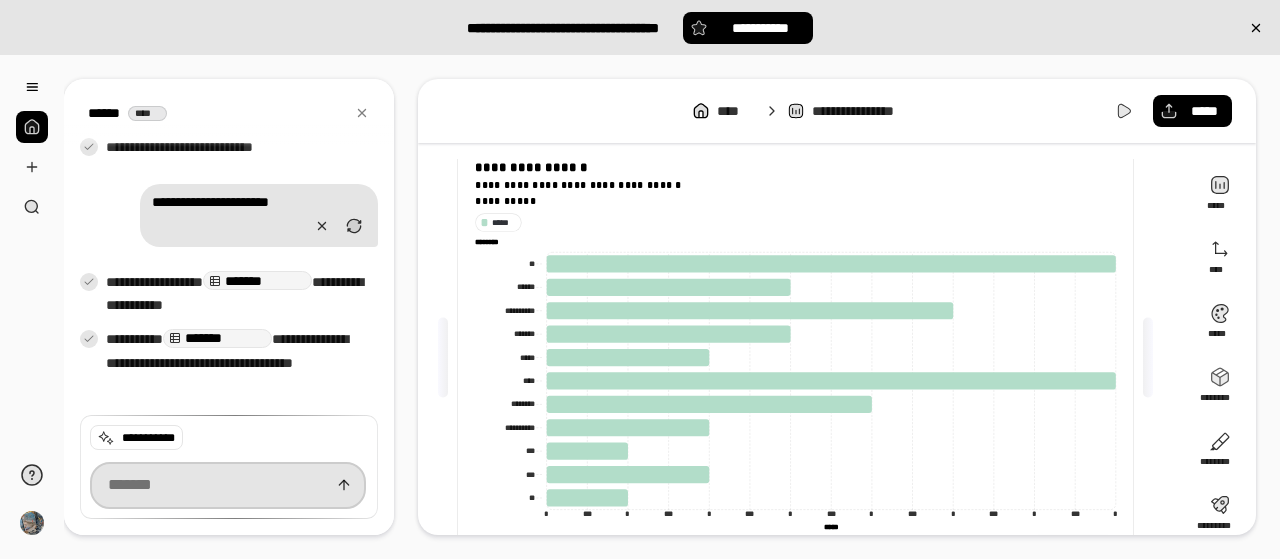 scroll, scrollTop: 406, scrollLeft: 0, axis: vertical 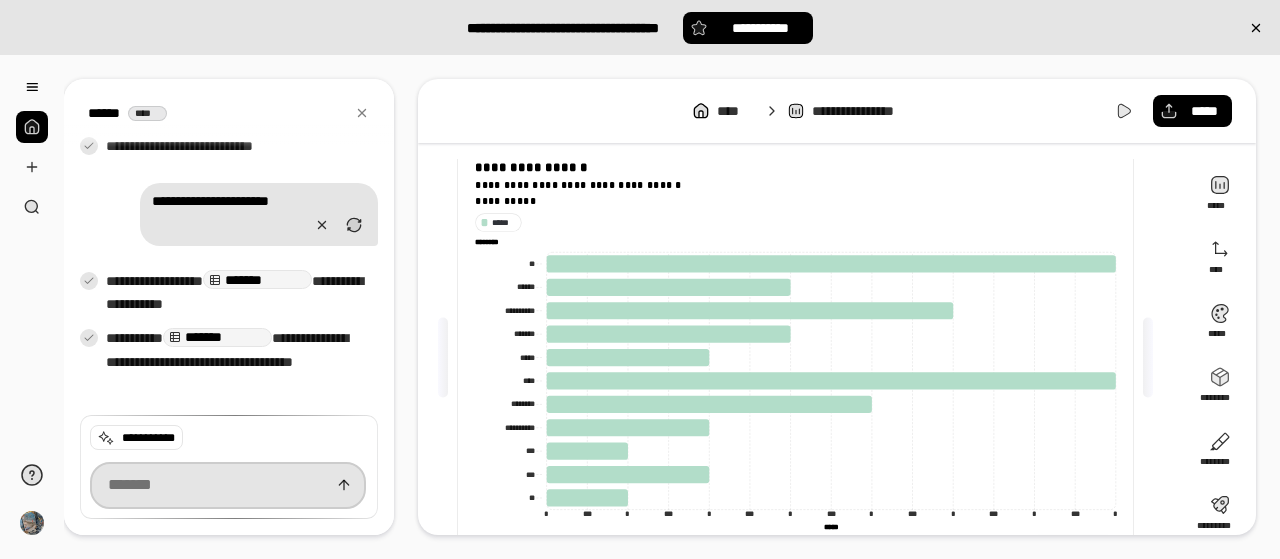 click at bounding box center (228, 485) 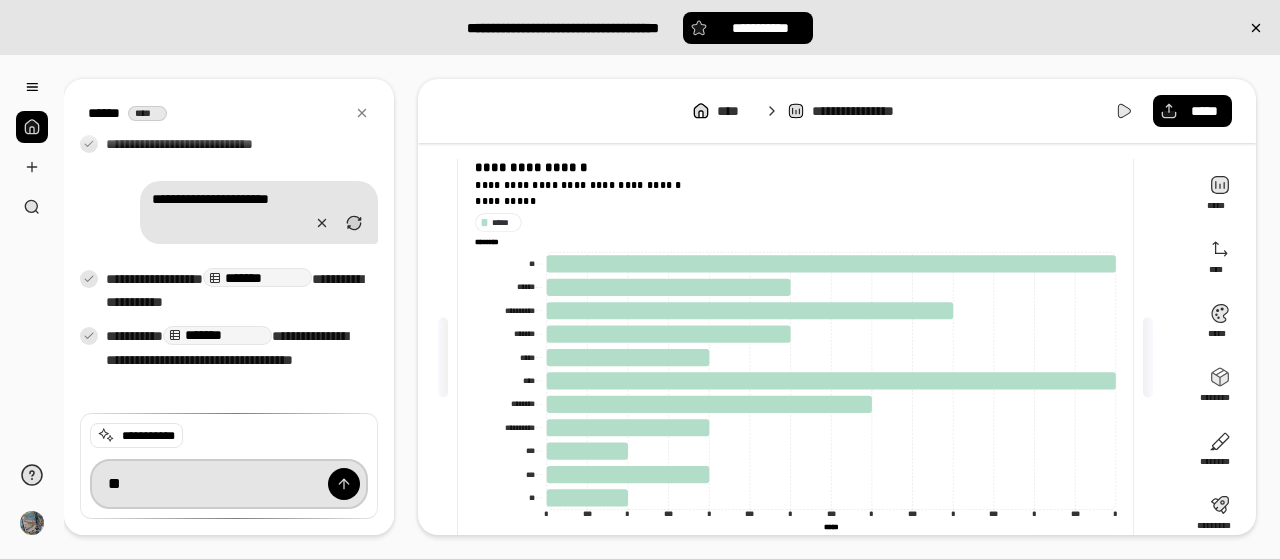 type on "*" 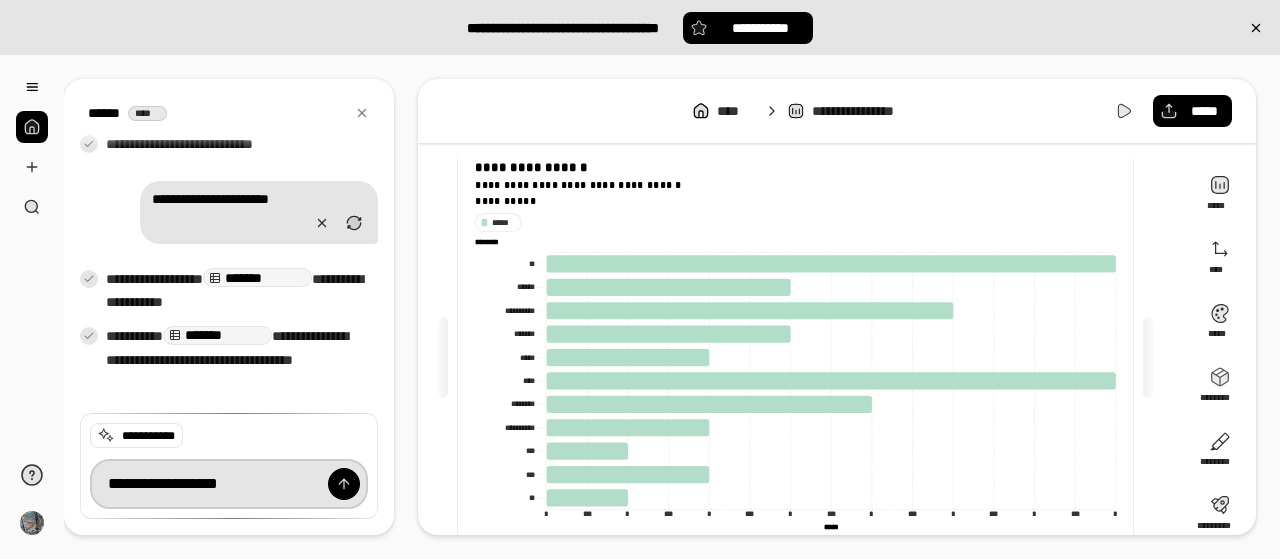 scroll, scrollTop: 0, scrollLeft: 0, axis: both 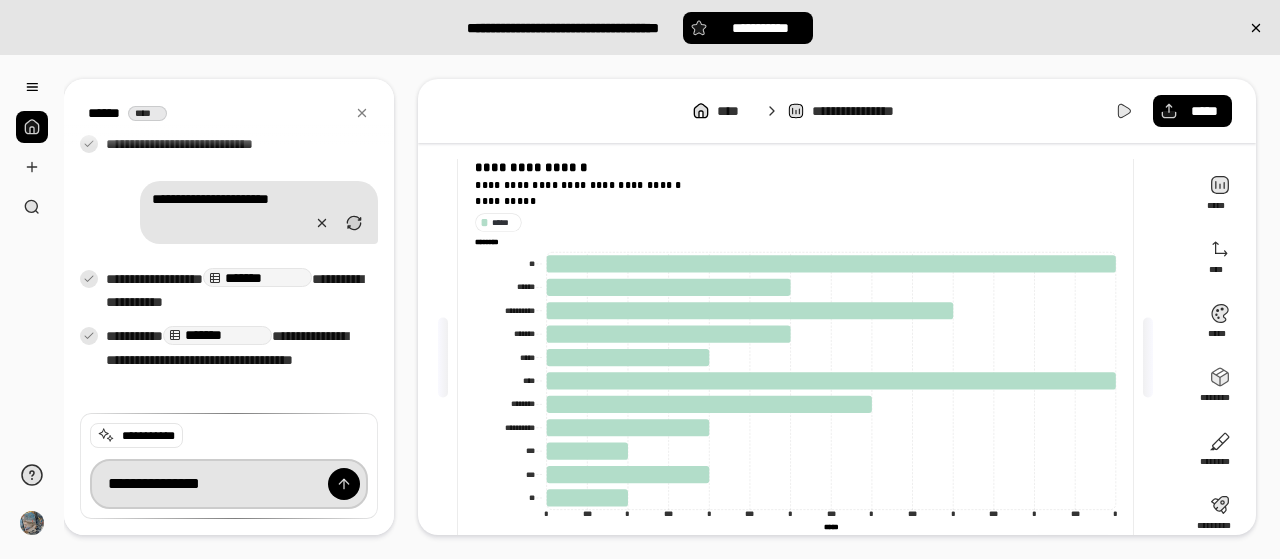type on "**********" 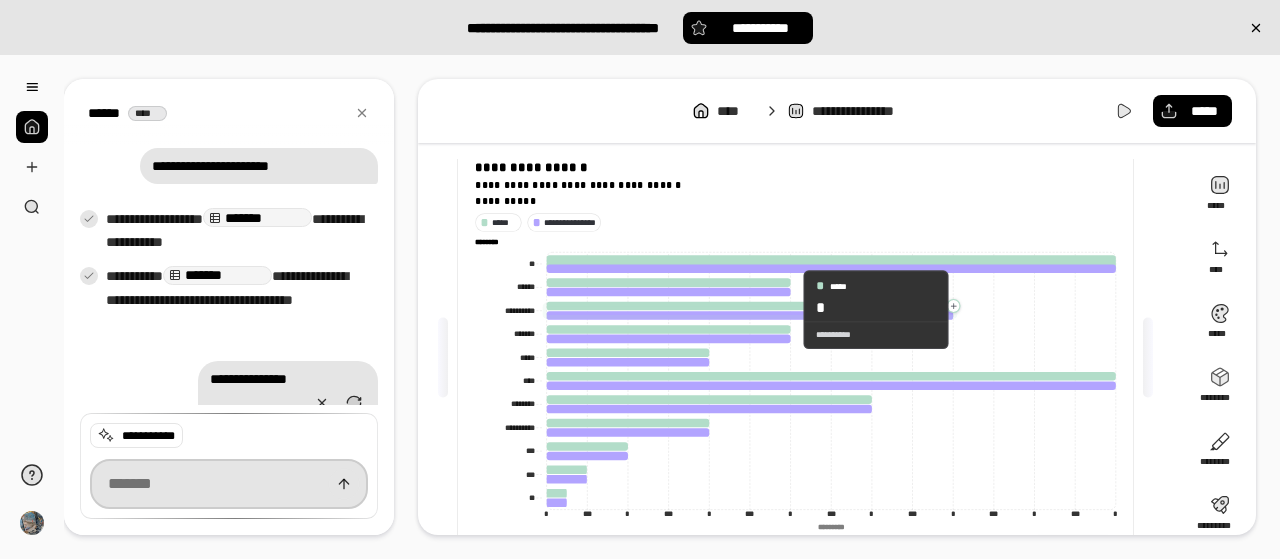 scroll, scrollTop: 514, scrollLeft: 0, axis: vertical 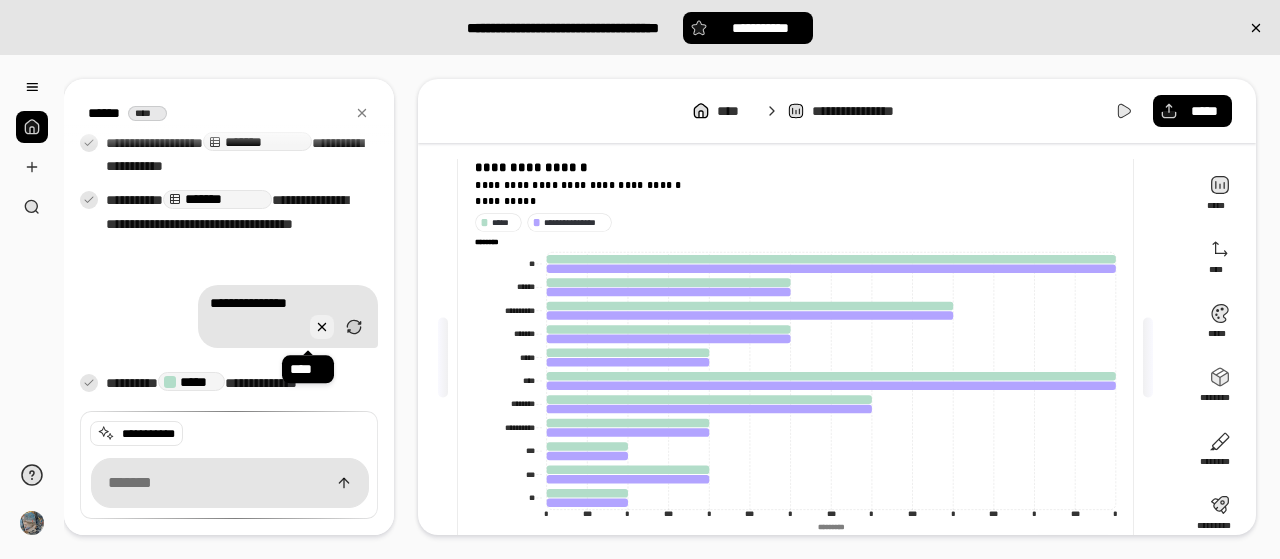click at bounding box center (322, 327) 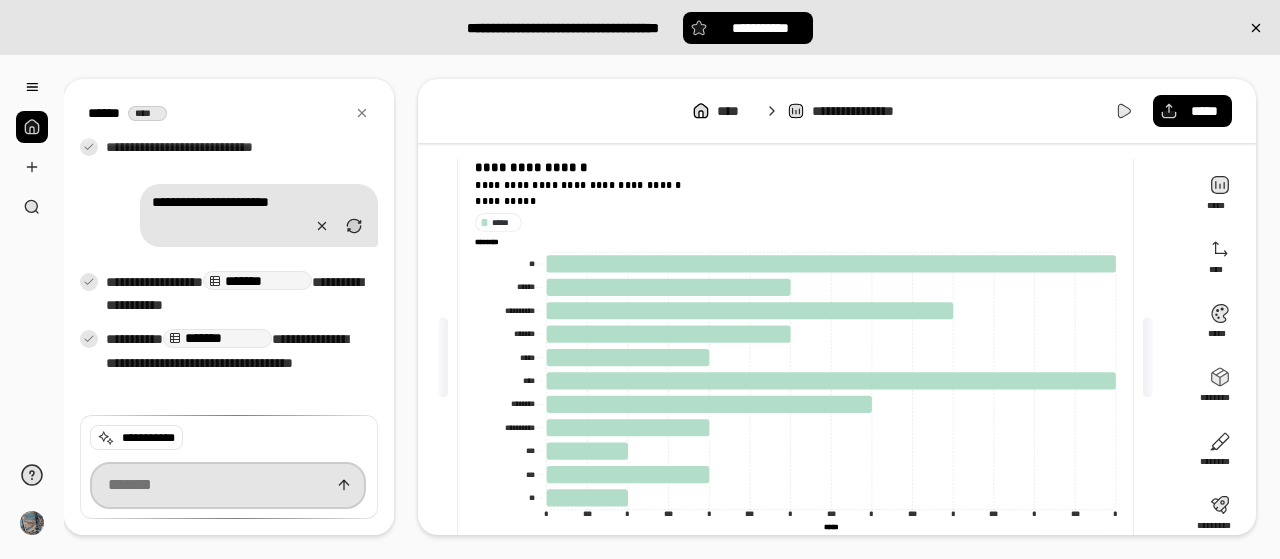 scroll, scrollTop: 406, scrollLeft: 0, axis: vertical 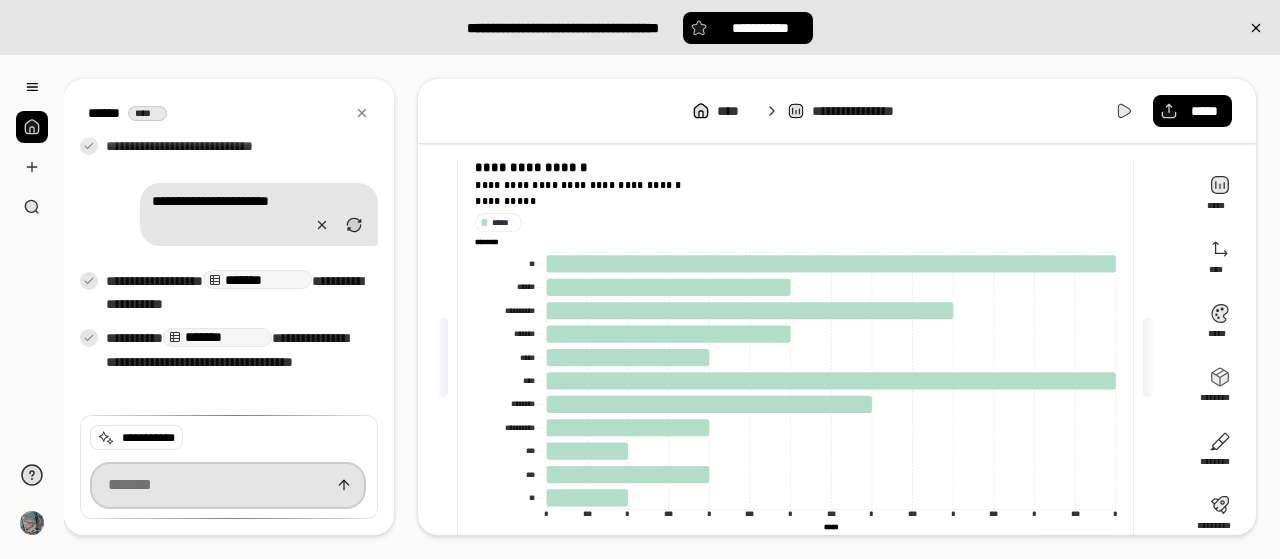 click at bounding box center (228, 485) 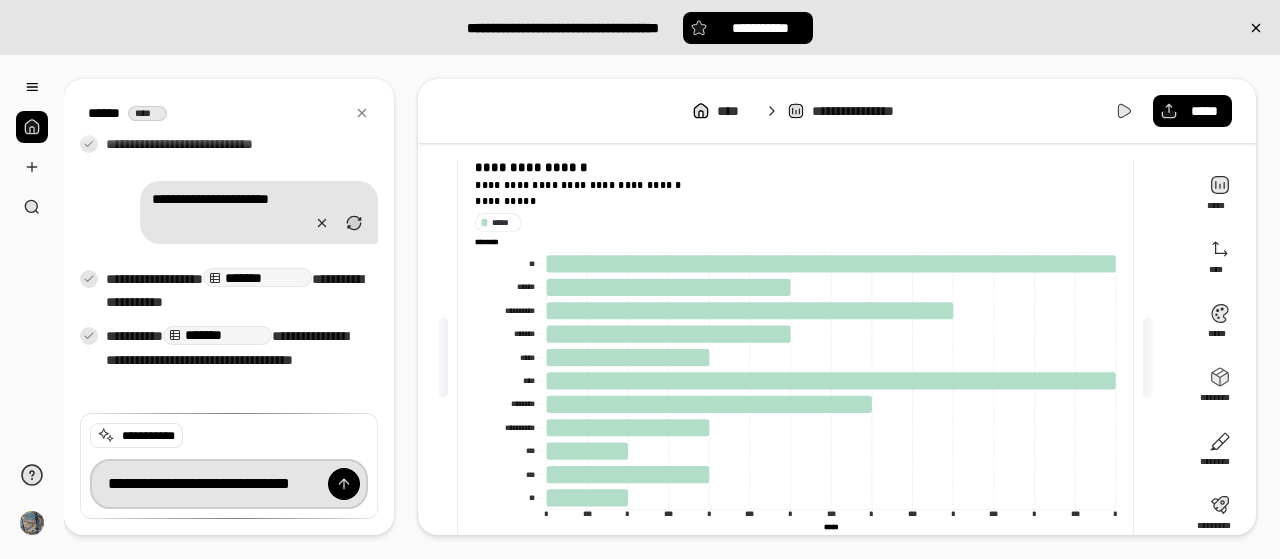 scroll, scrollTop: 0, scrollLeft: 18, axis: horizontal 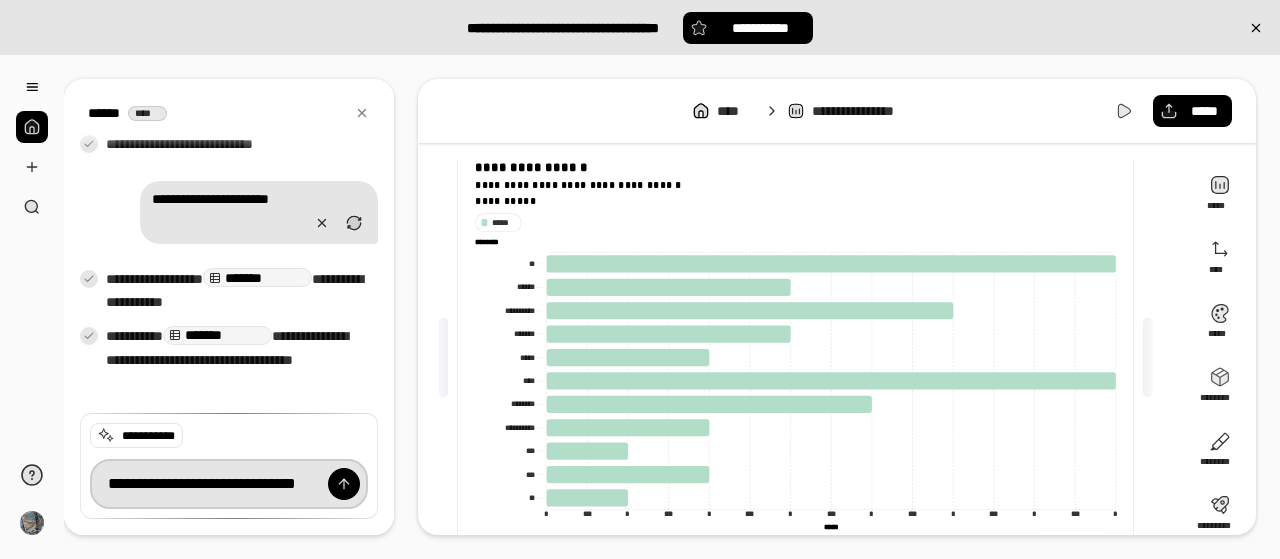 type on "**********" 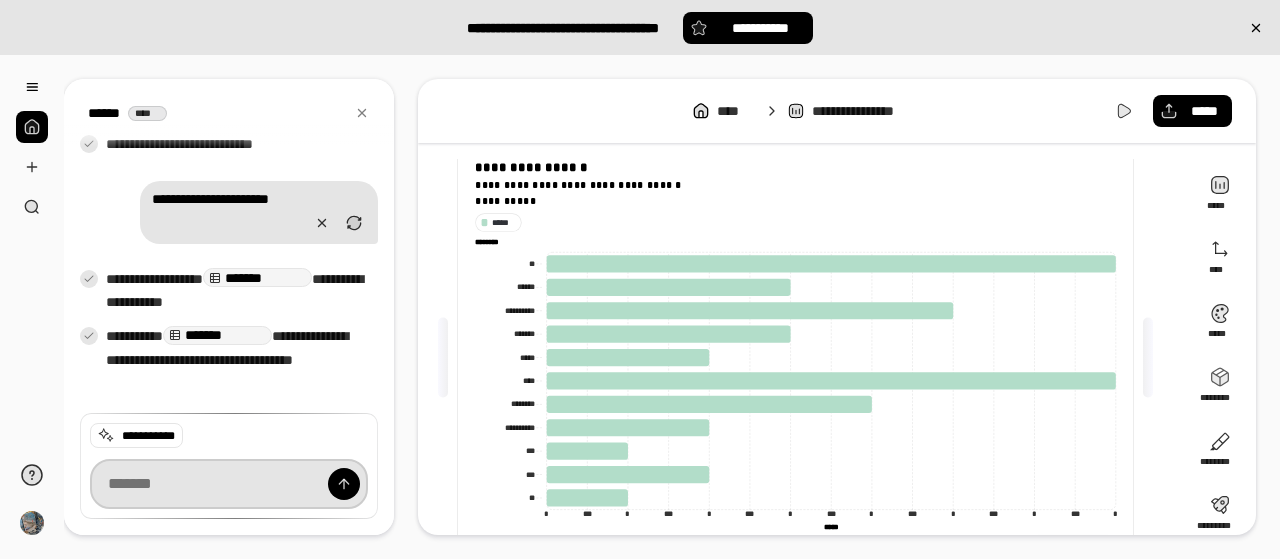 scroll, scrollTop: 439, scrollLeft: 0, axis: vertical 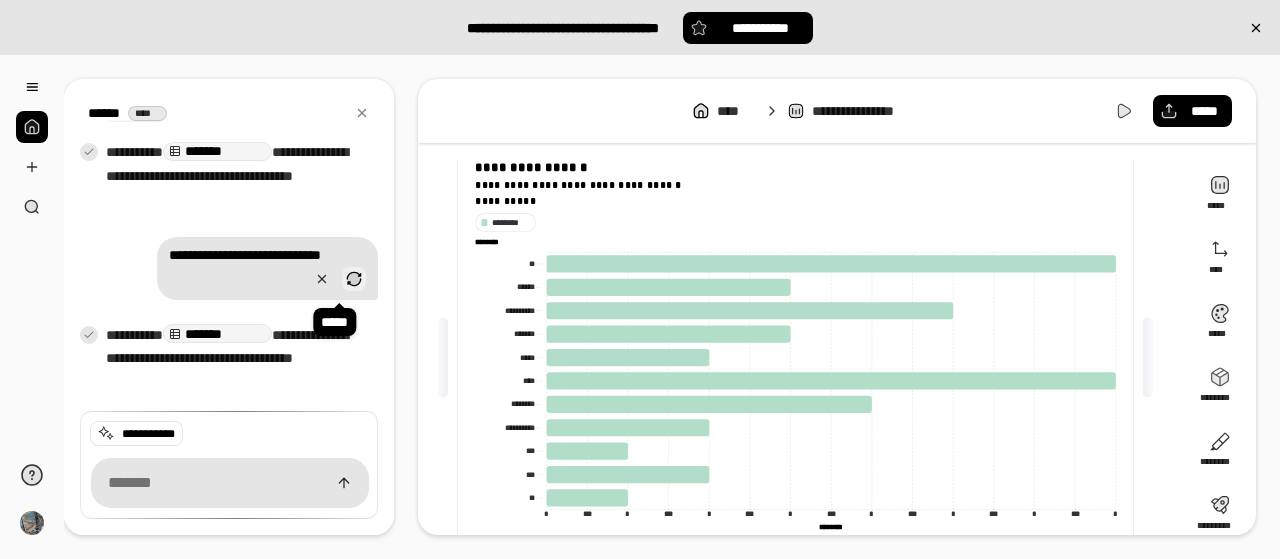 click at bounding box center [354, 279] 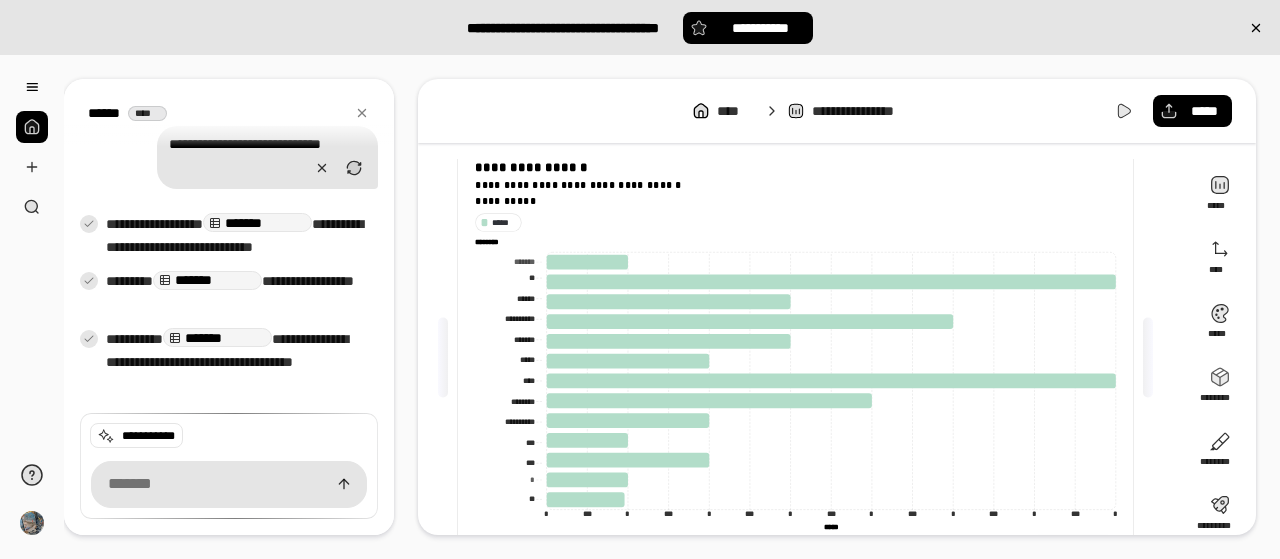 scroll, scrollTop: 676, scrollLeft: 0, axis: vertical 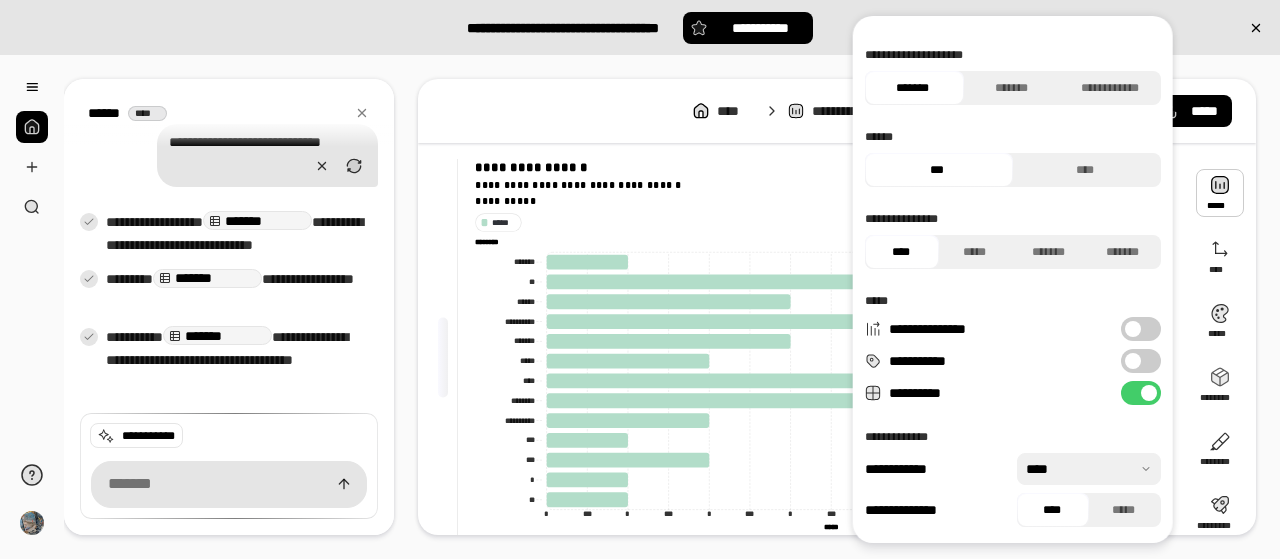 click at bounding box center [1133, 361] 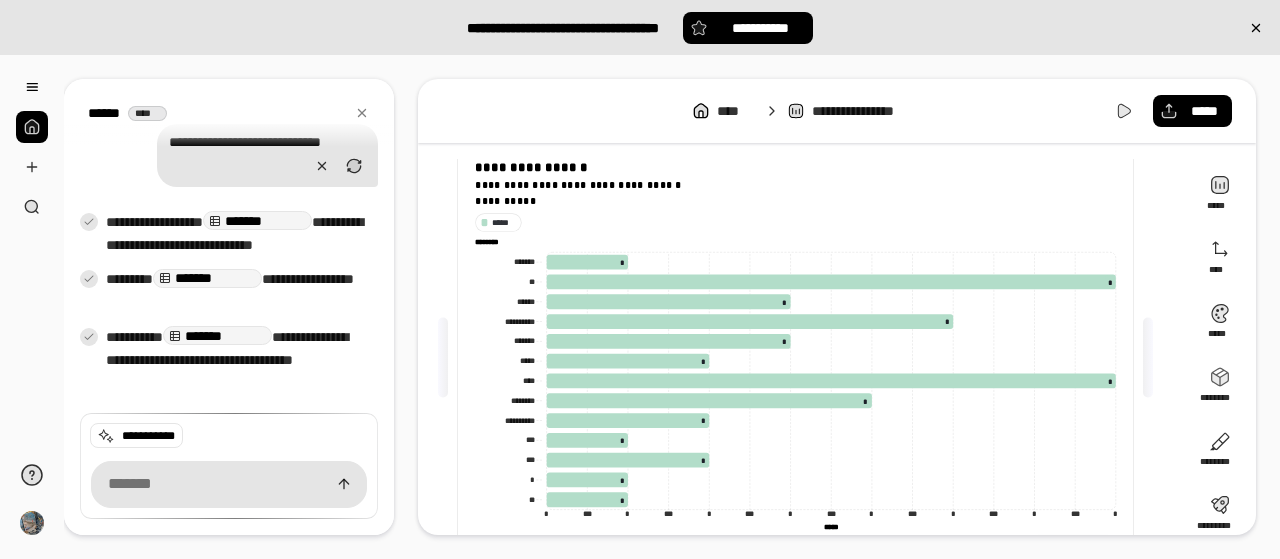 click on "**********" at bounding box center [837, 307] 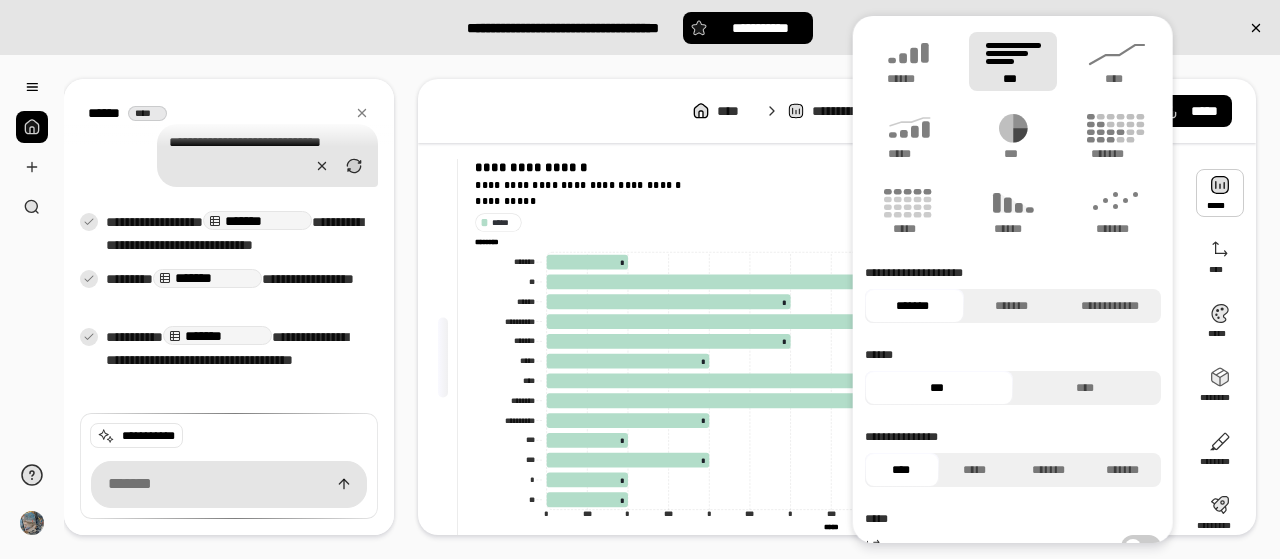 click on "**********" at bounding box center (837, 307) 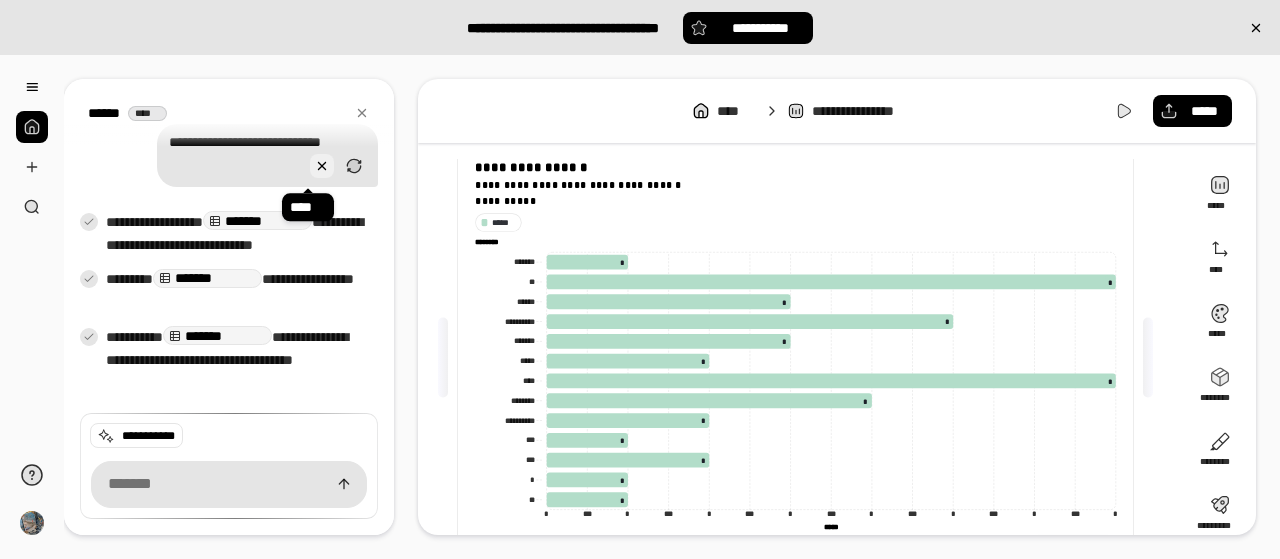 click at bounding box center (322, 166) 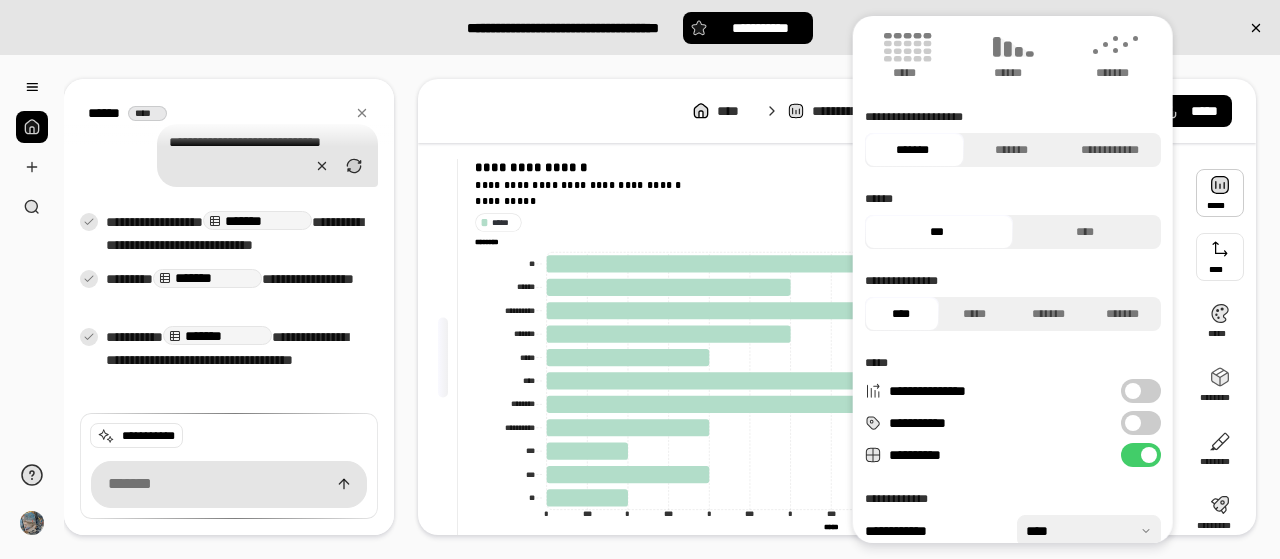scroll, scrollTop: 200, scrollLeft: 0, axis: vertical 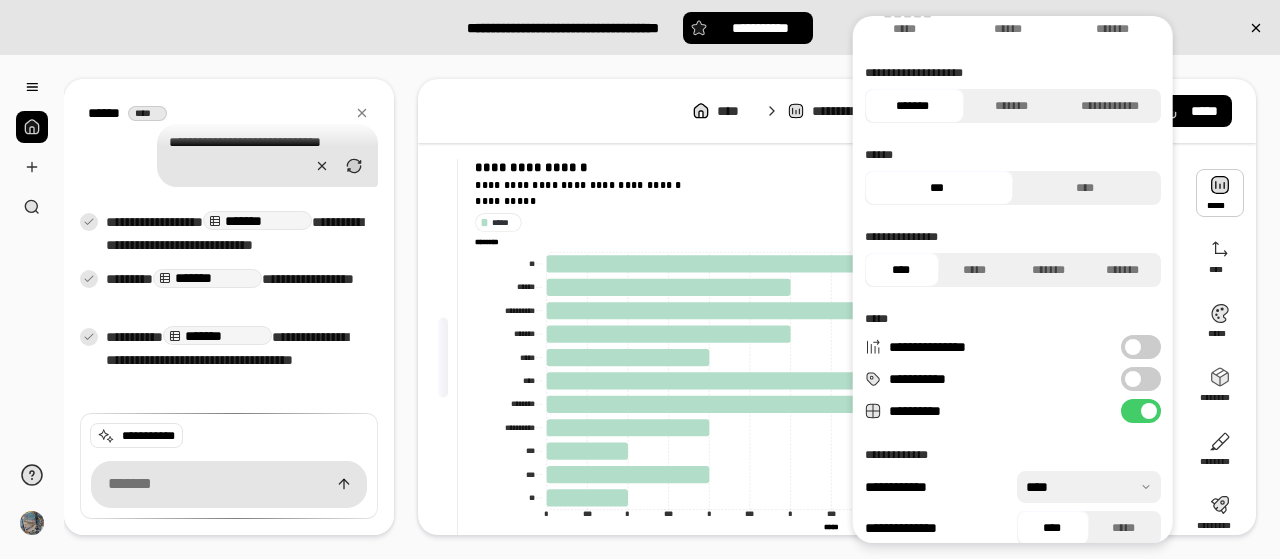 click on "**********" at bounding box center [1141, 379] 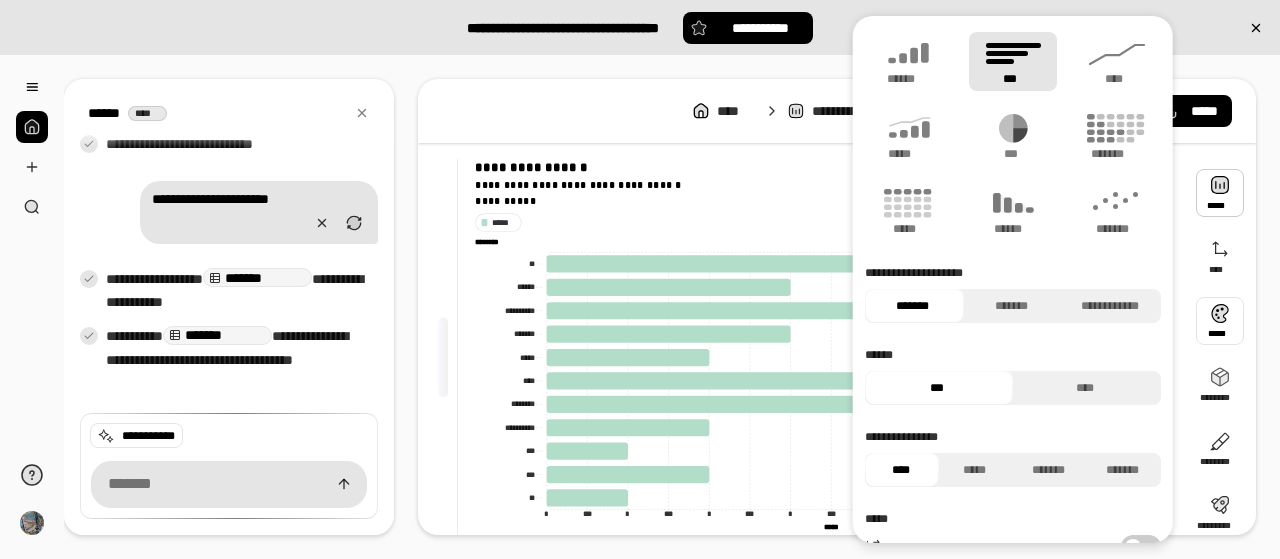 scroll, scrollTop: 405, scrollLeft: 0, axis: vertical 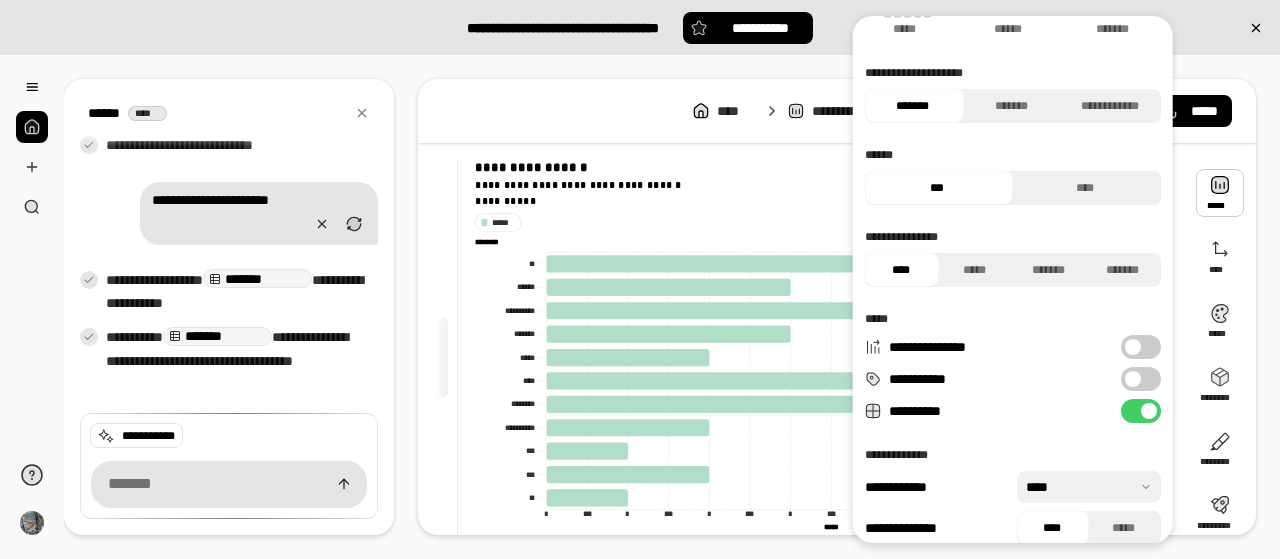 click on "**********" at bounding box center [1141, 379] 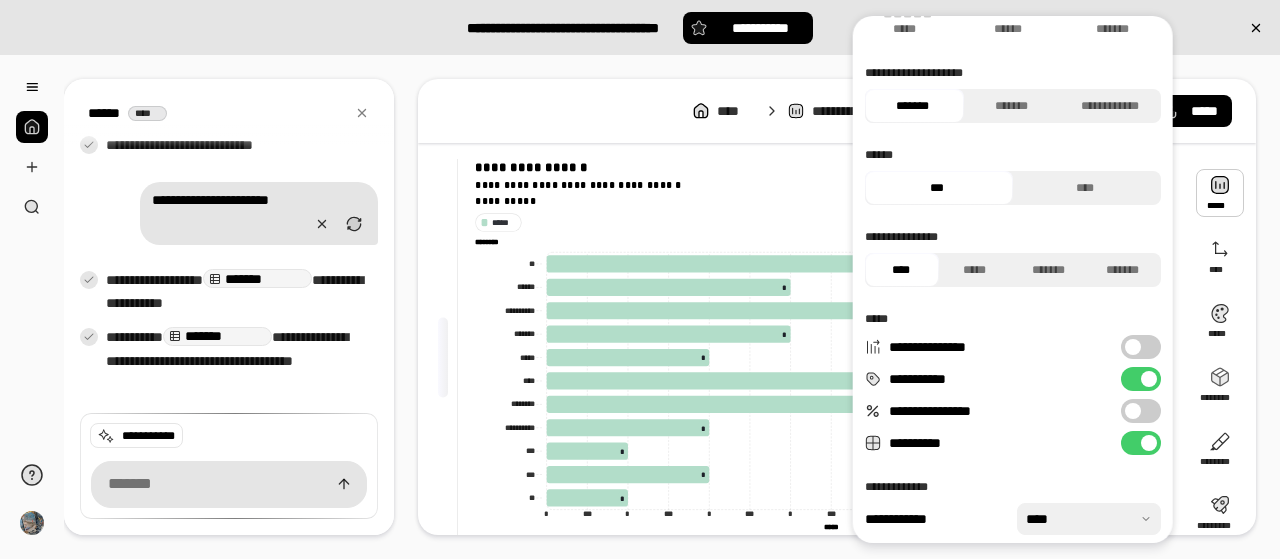 click at bounding box center (1220, 193) 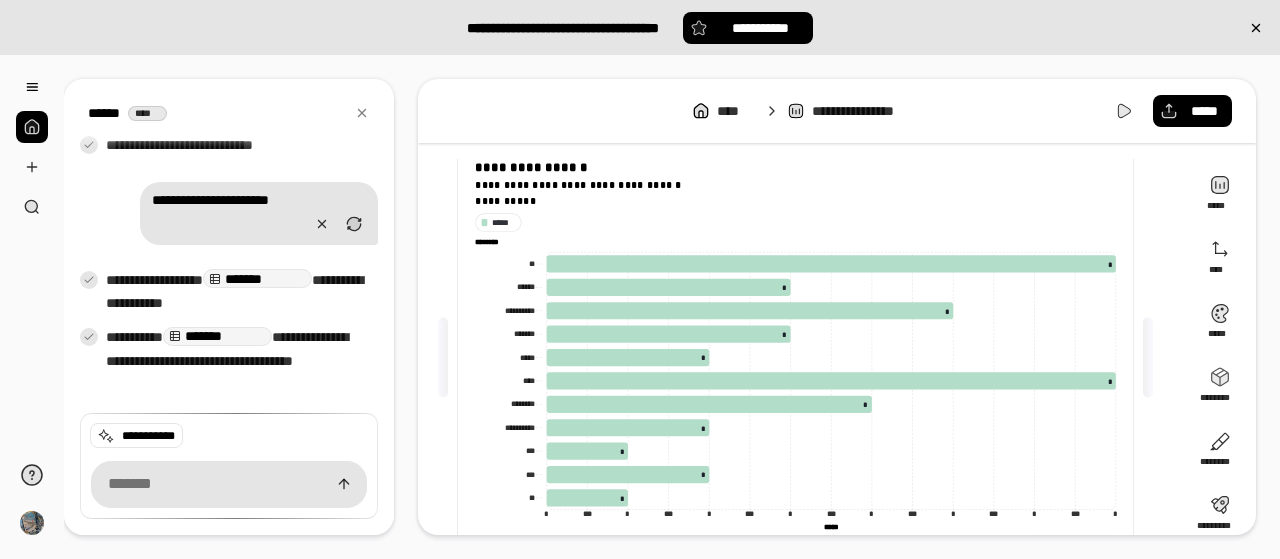 click on "**********" at bounding box center [837, 307] 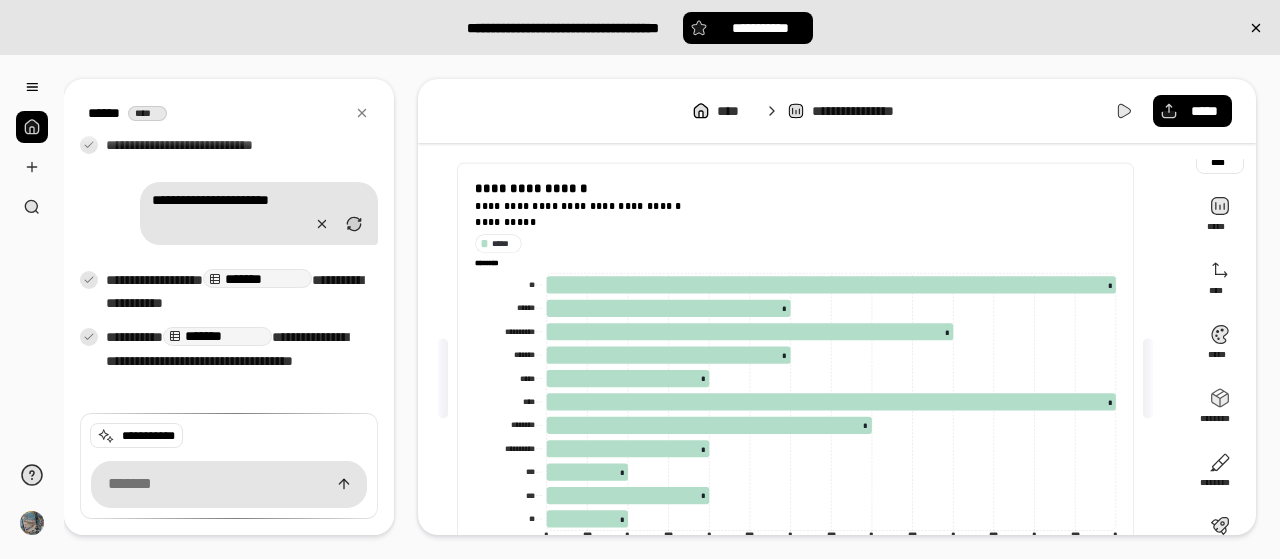 scroll, scrollTop: 0, scrollLeft: 0, axis: both 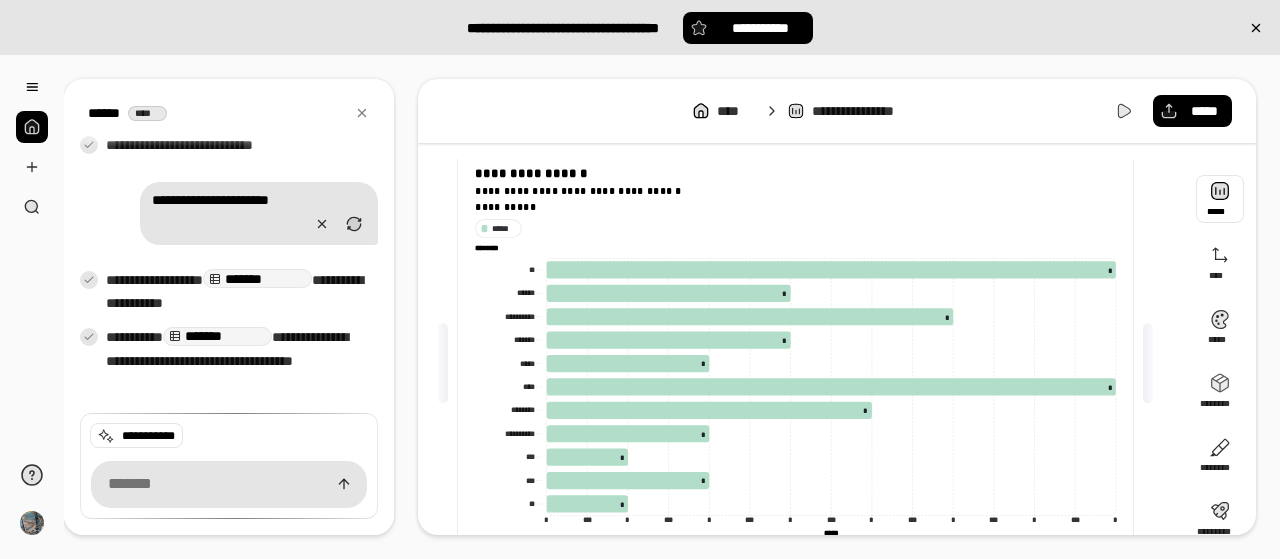 type 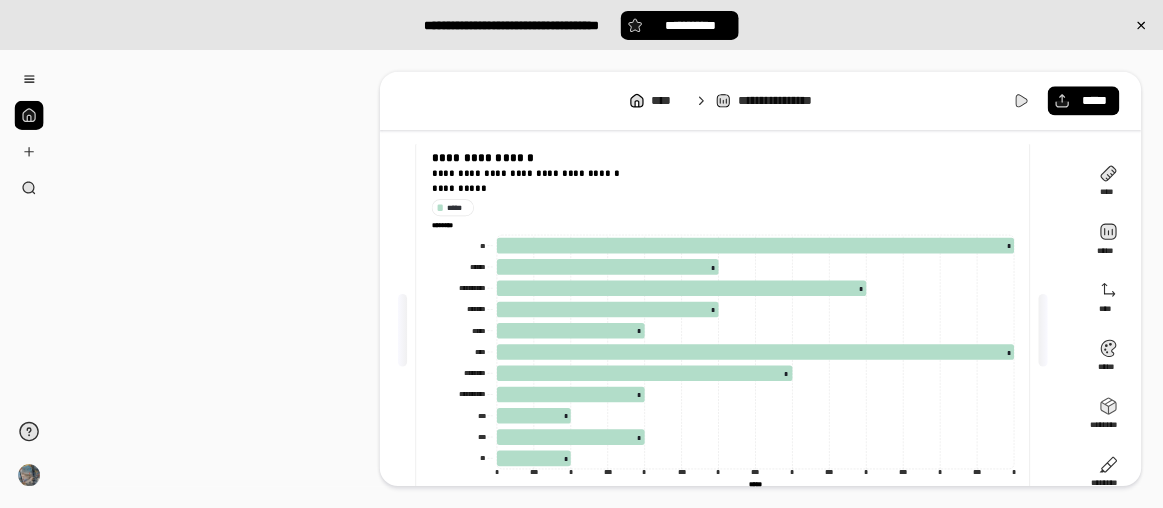 scroll, scrollTop: 56, scrollLeft: 0, axis: vertical 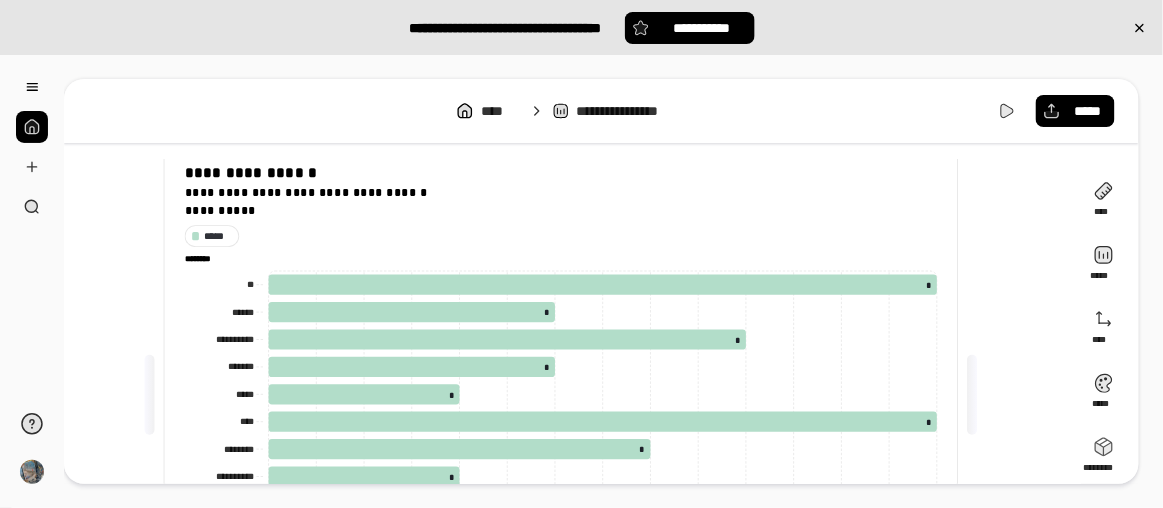 click on "**********" at bounding box center (582, 27) 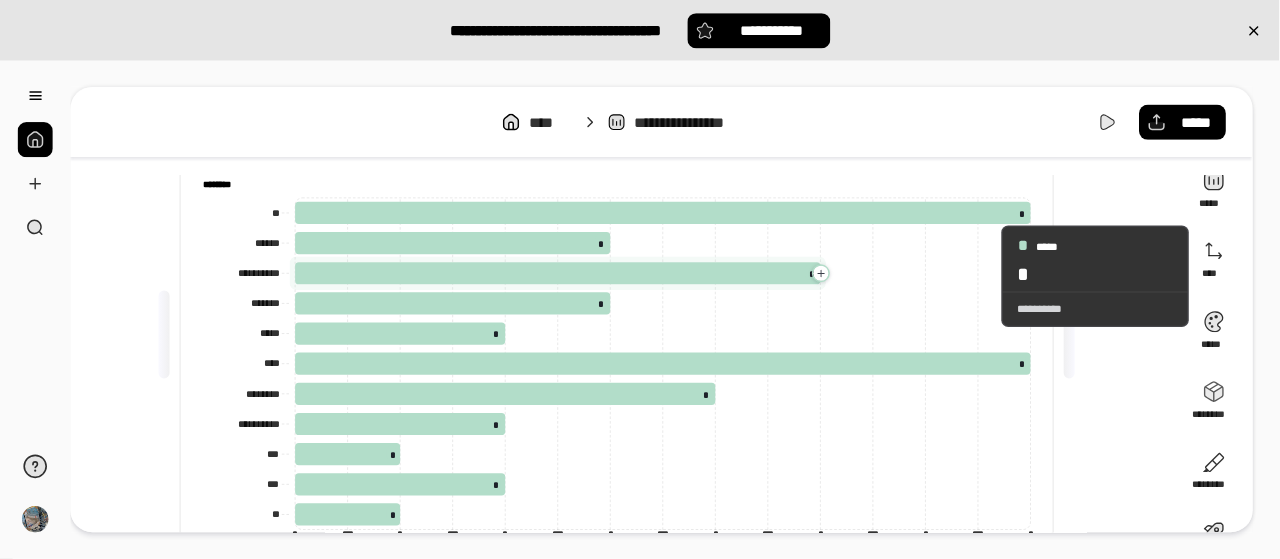 scroll, scrollTop: 144, scrollLeft: 0, axis: vertical 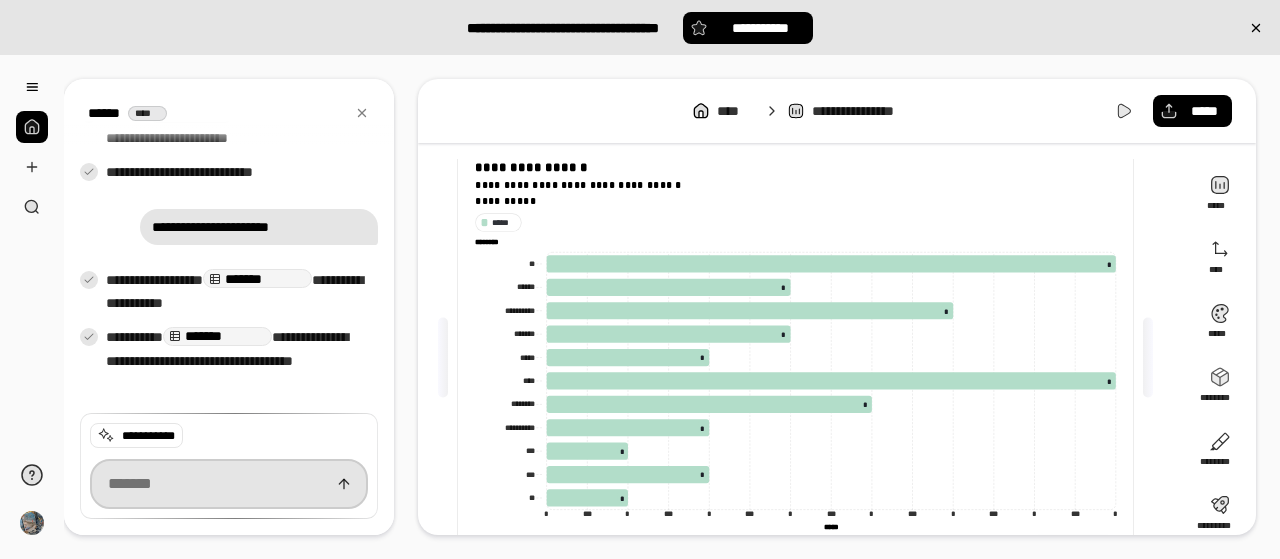 click at bounding box center [229, 484] 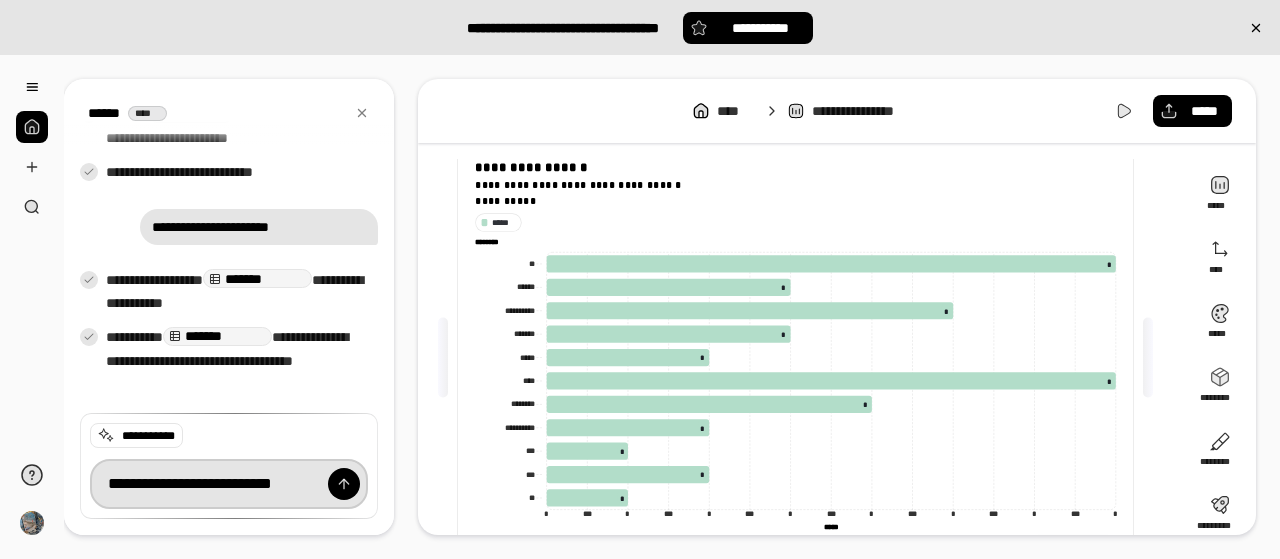 scroll, scrollTop: 0, scrollLeft: 120, axis: horizontal 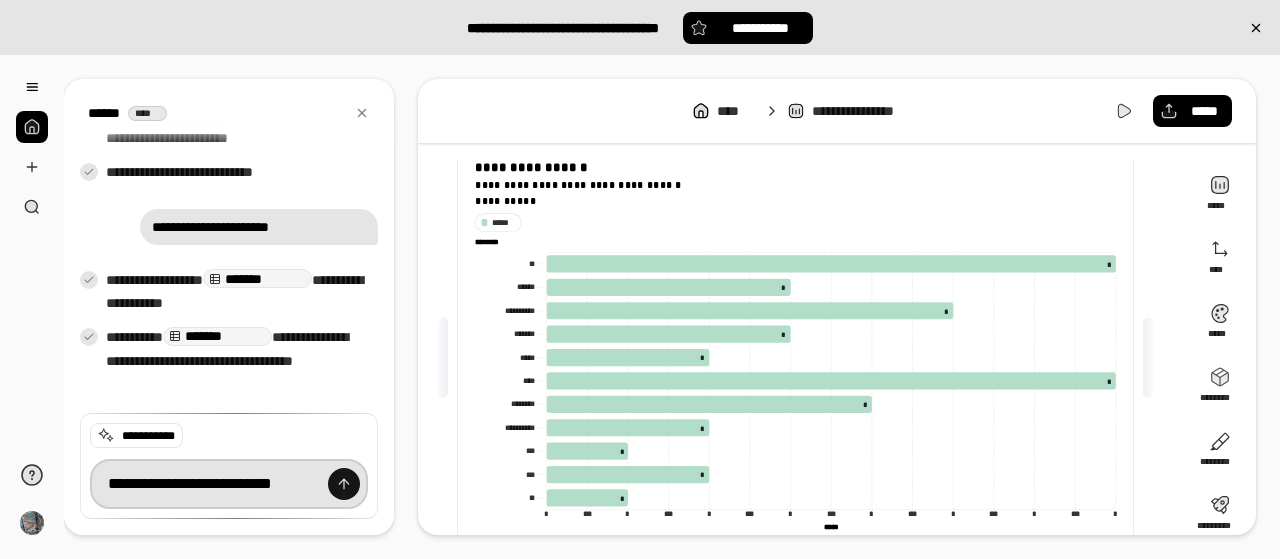 type on "**********" 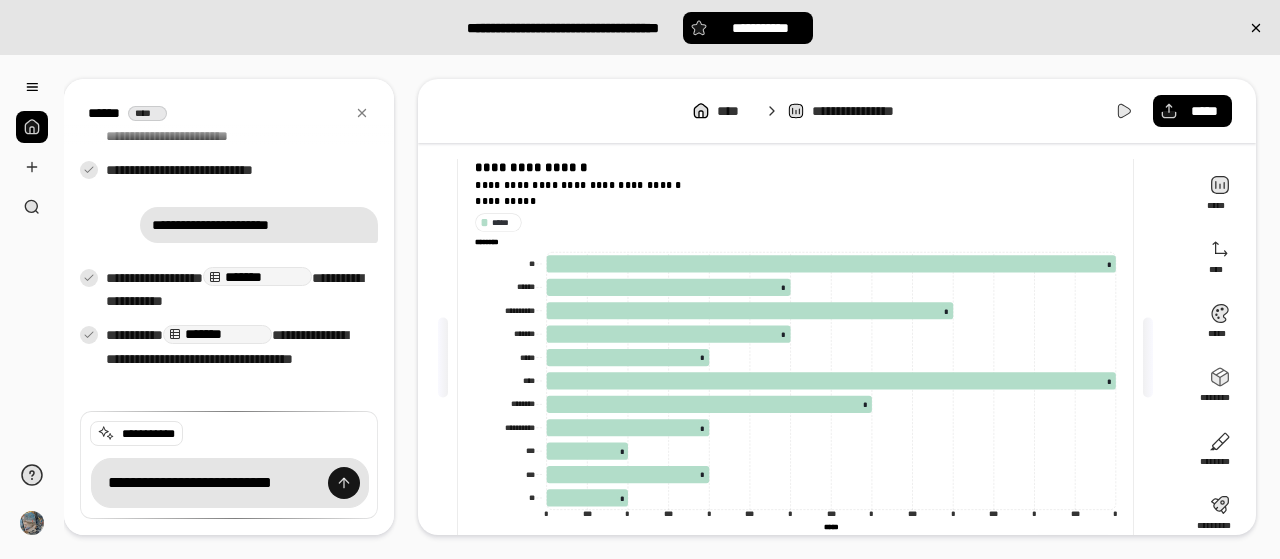 click at bounding box center (344, 483) 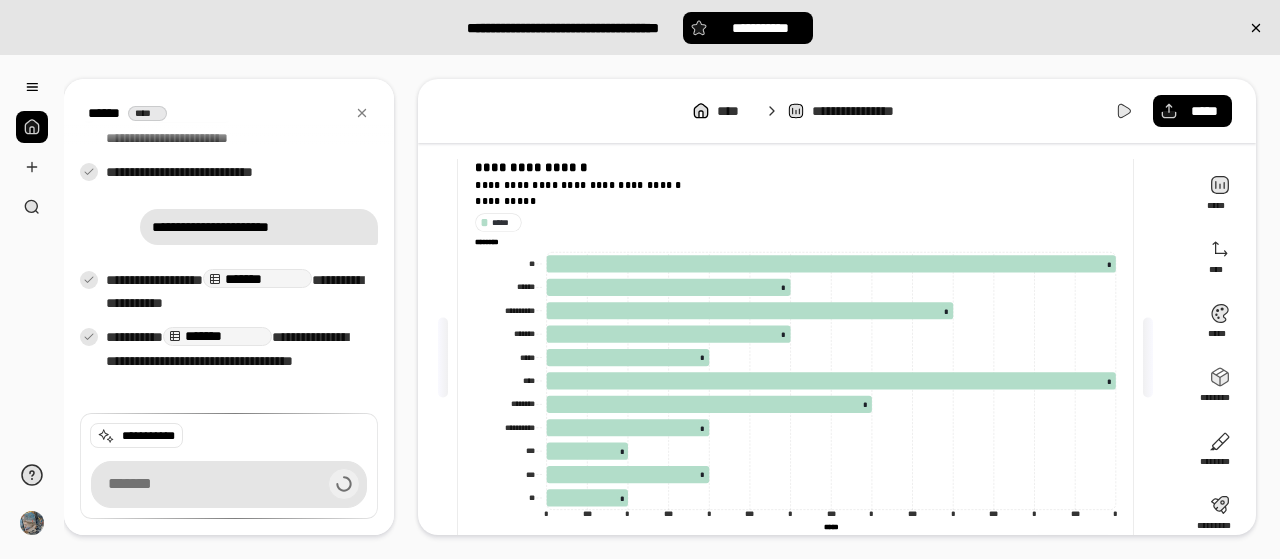 scroll, scrollTop: 0, scrollLeft: 0, axis: both 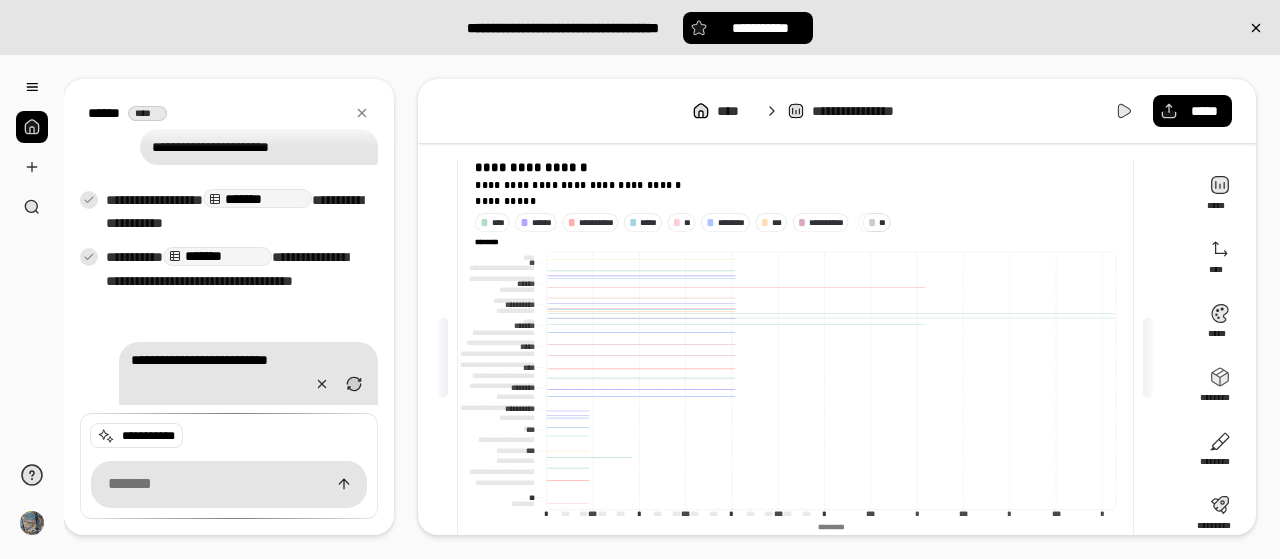 type on "********" 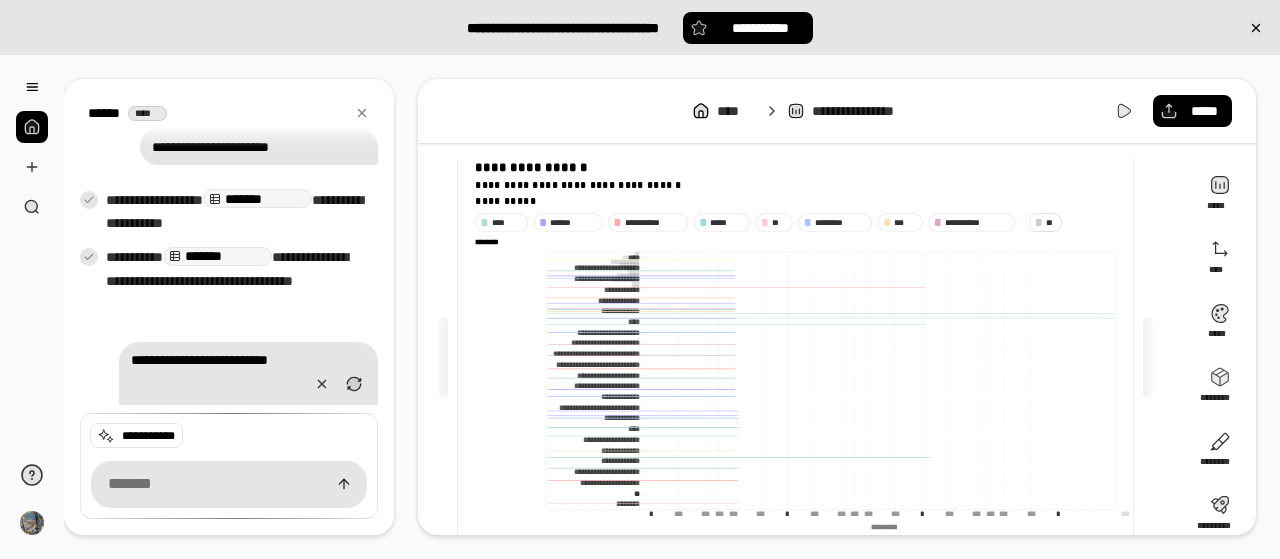 scroll, scrollTop: 746, scrollLeft: 0, axis: vertical 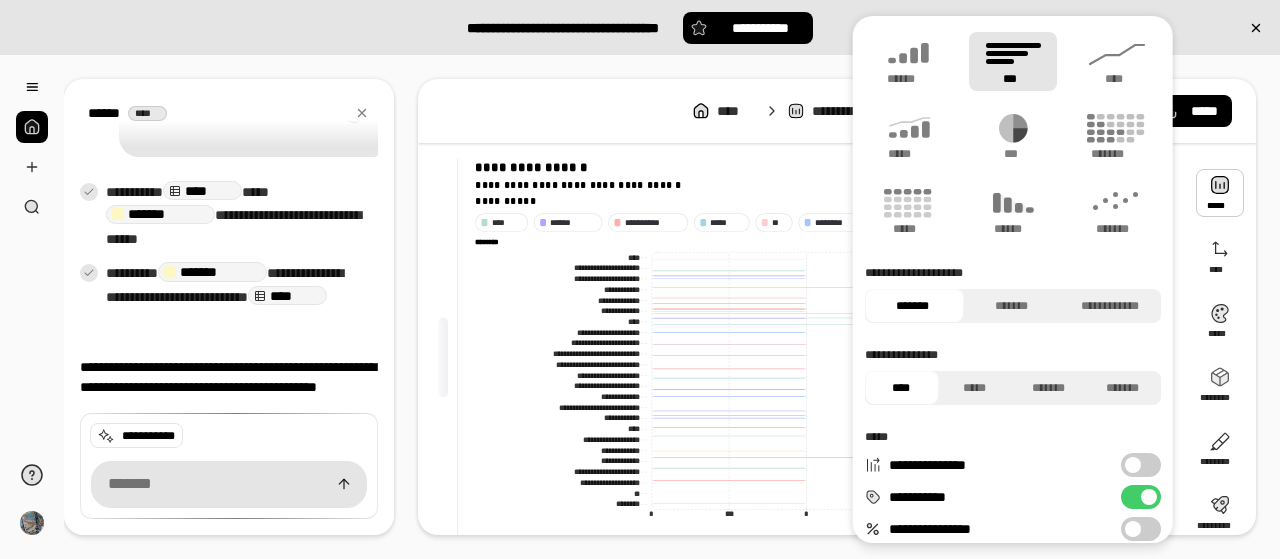 click at bounding box center (1220, 193) 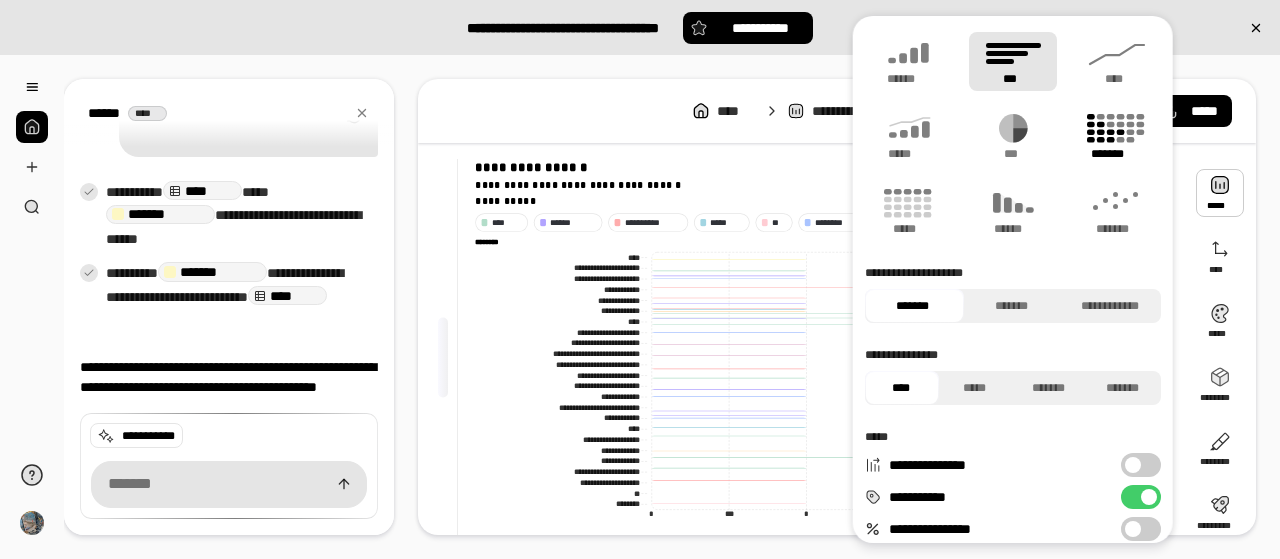 click 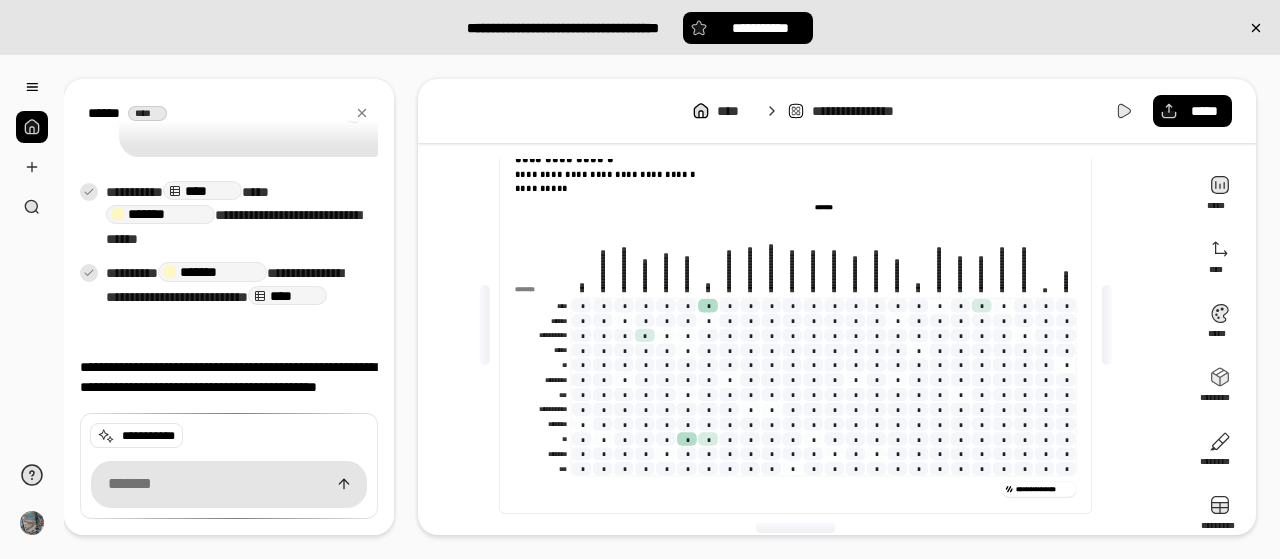 click on "**********" at bounding box center [640, 27] 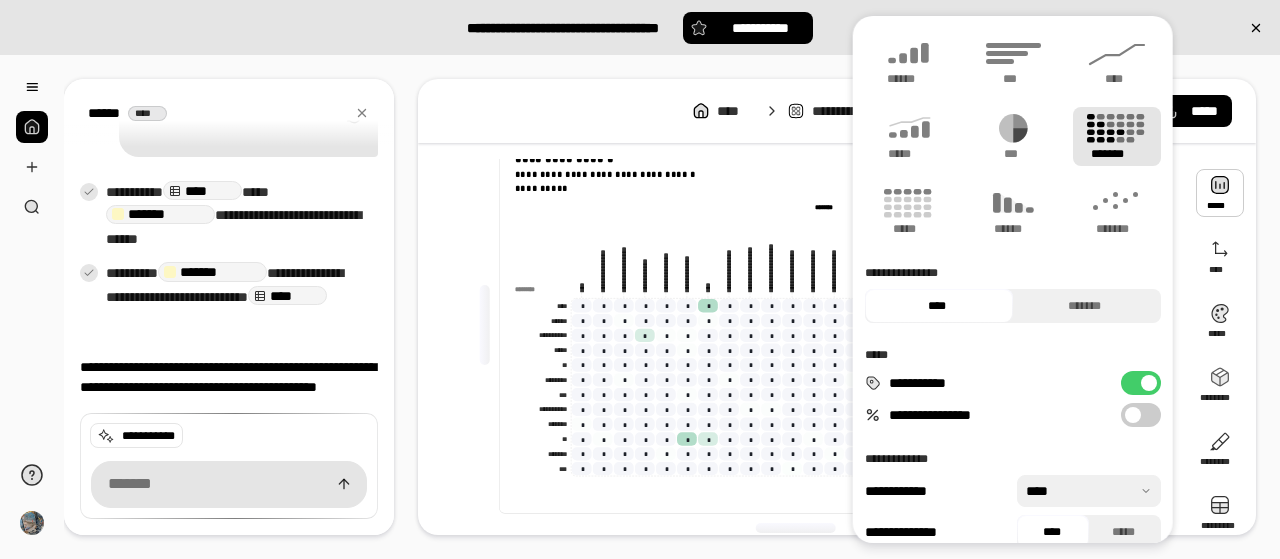 click at bounding box center [1220, 193] 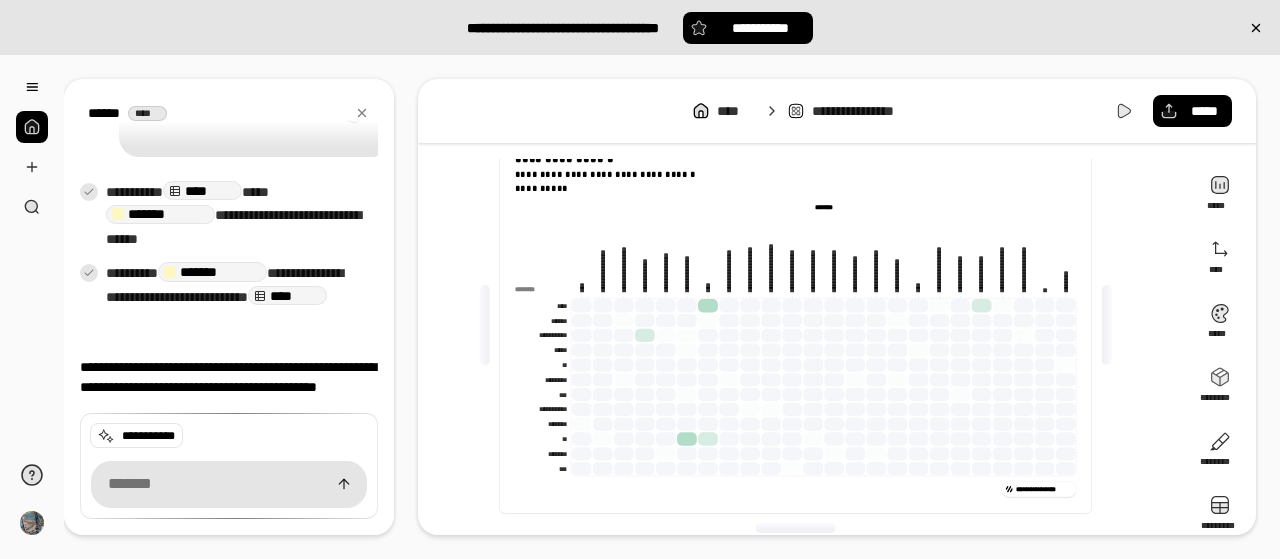 click on "**********" at bounding box center (672, 307) 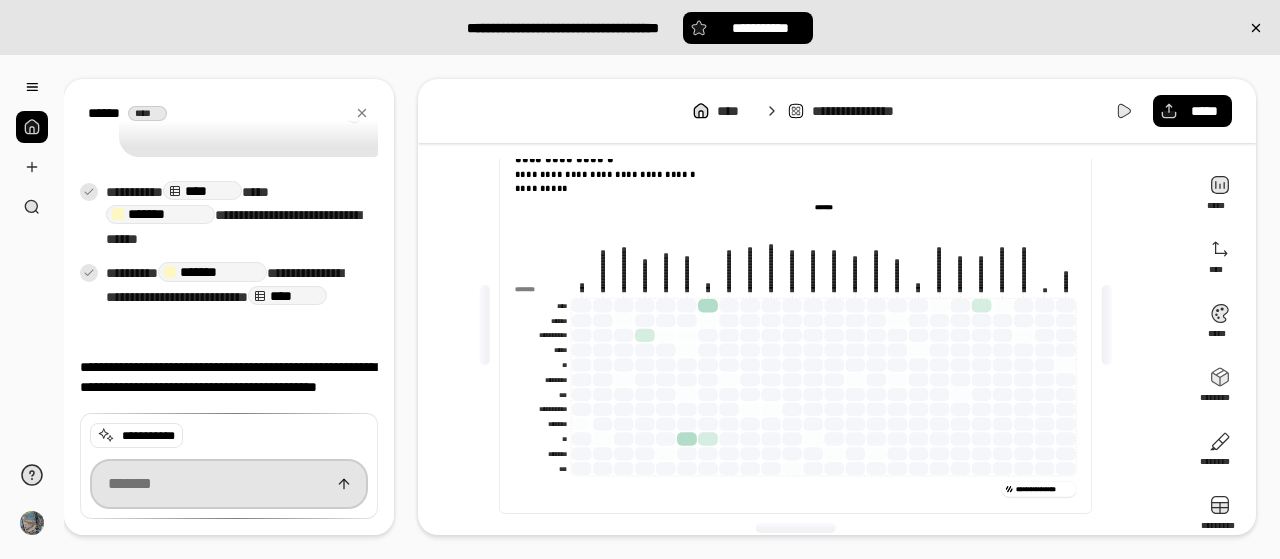 click at bounding box center [229, 484] 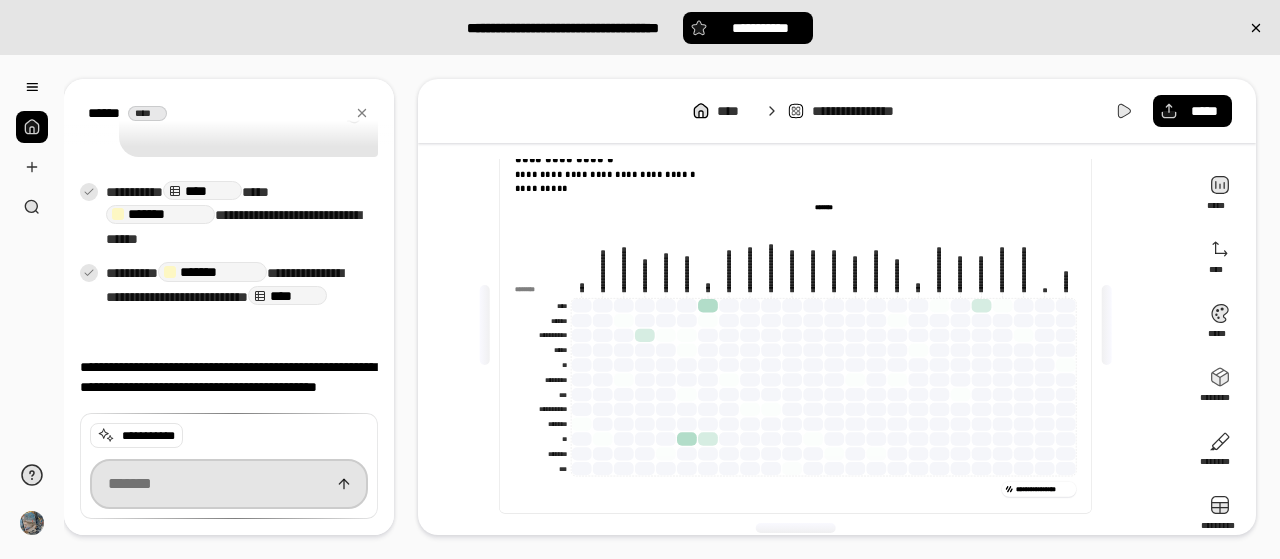 click at bounding box center [229, 484] 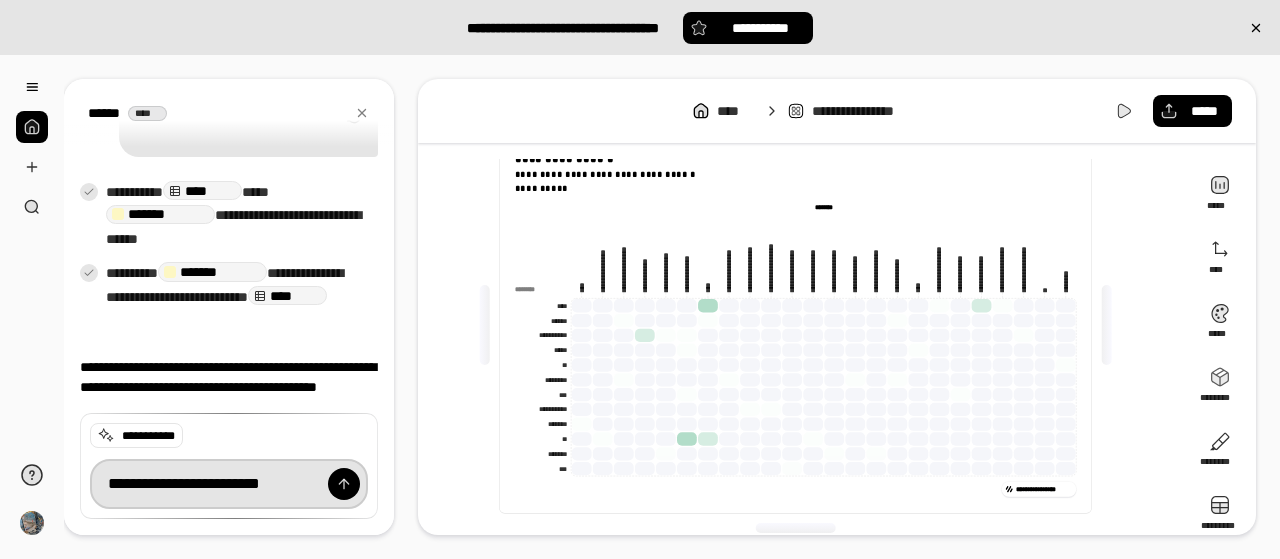 scroll, scrollTop: 0, scrollLeft: 95, axis: horizontal 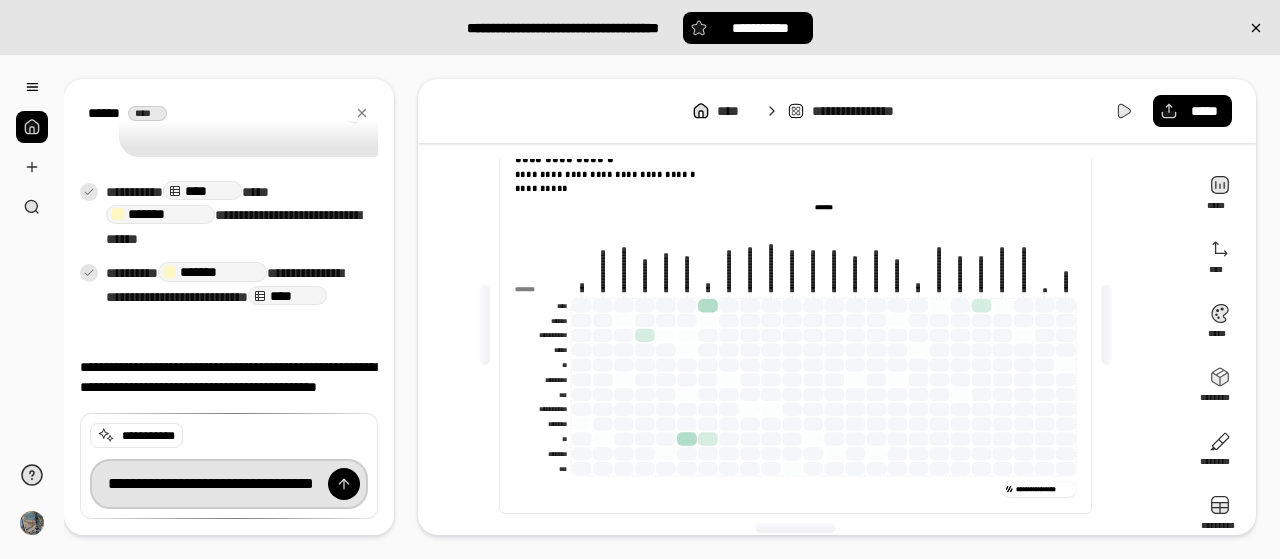 click on "**********" at bounding box center [229, 484] 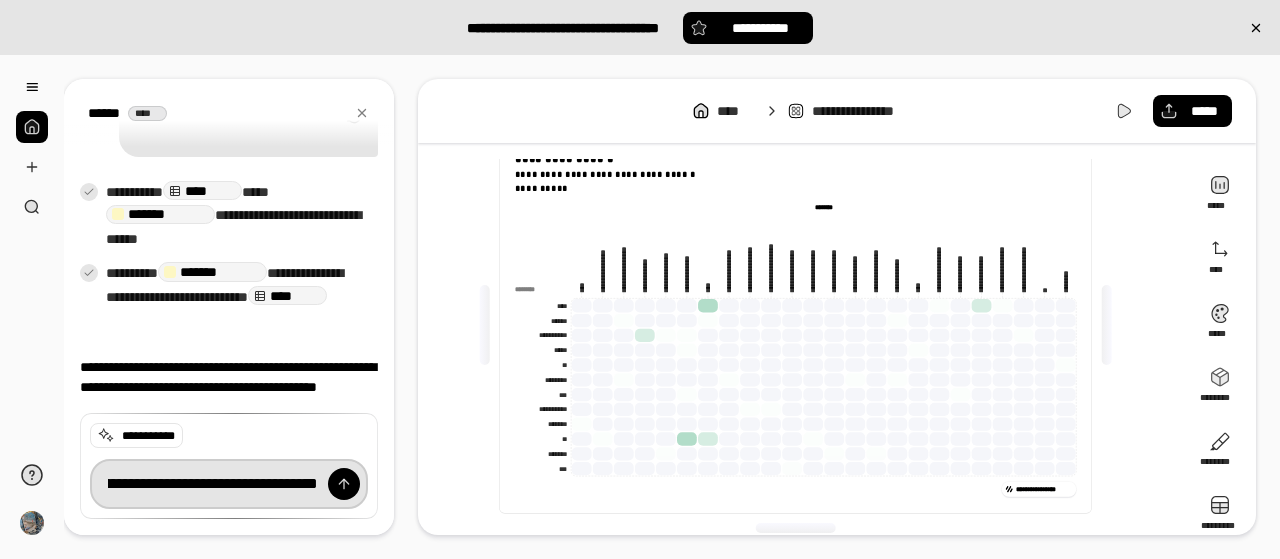 scroll, scrollTop: 0, scrollLeft: 1303, axis: horizontal 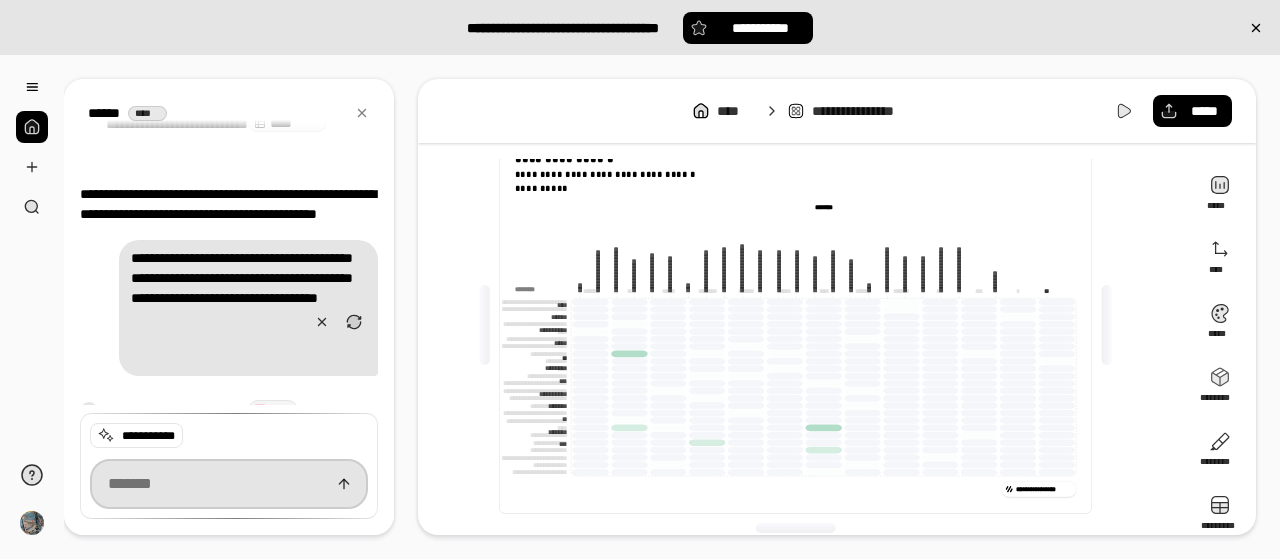 type on "********" 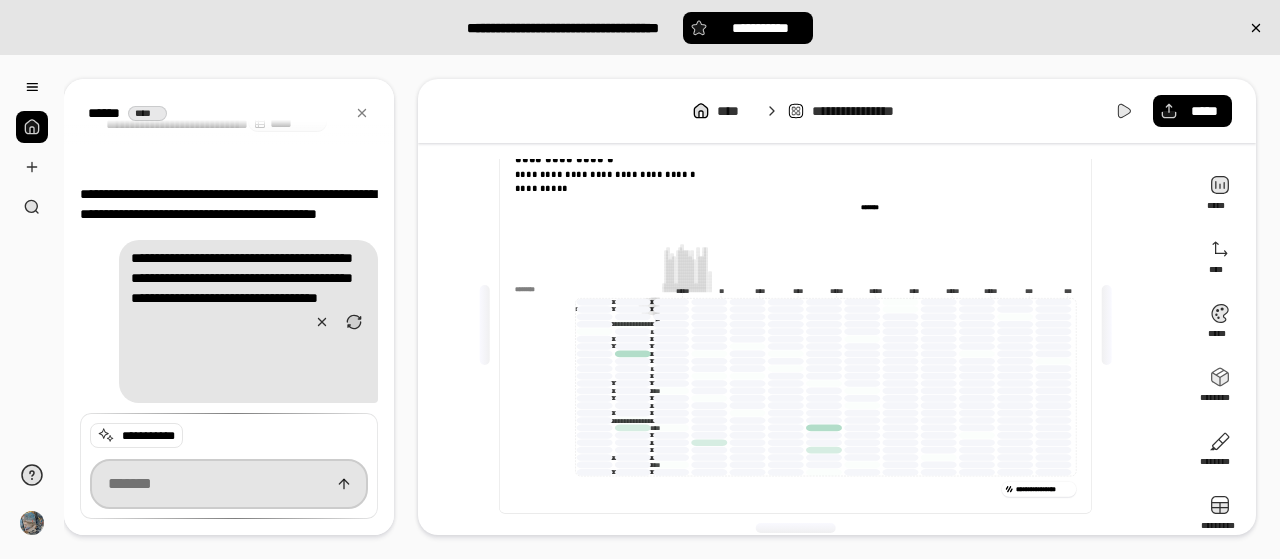 scroll, scrollTop: 1133, scrollLeft: 0, axis: vertical 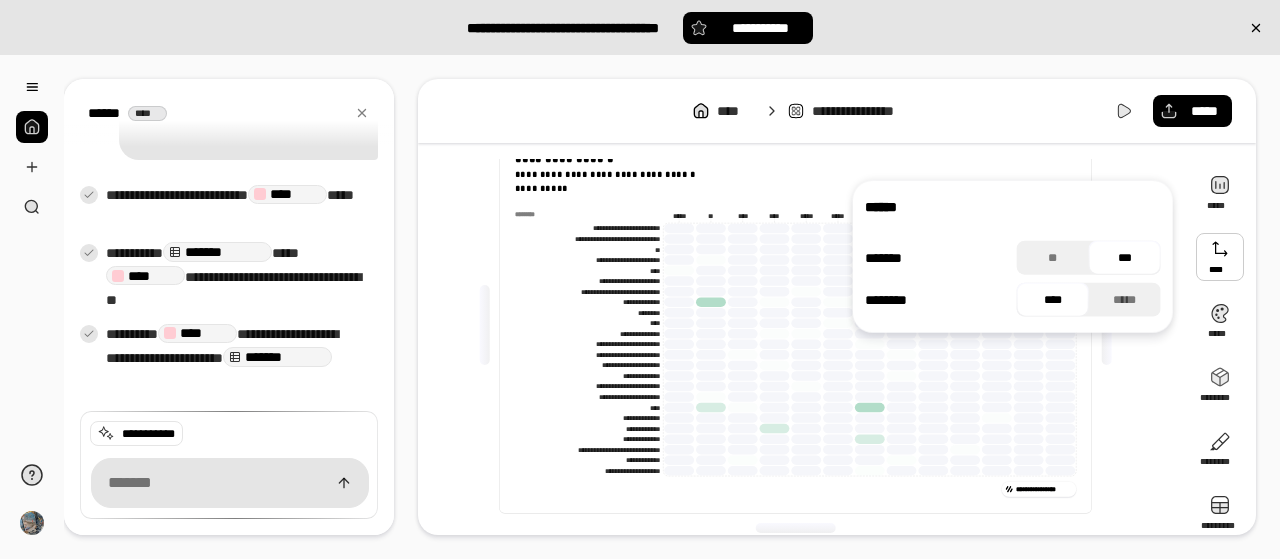 click on "**********" 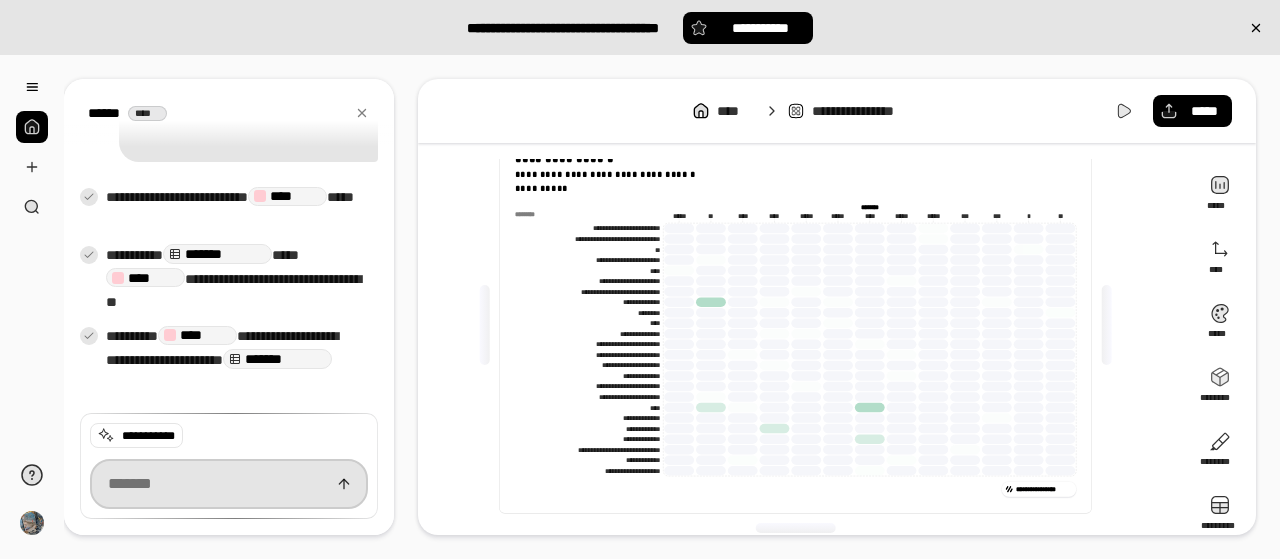 scroll, scrollTop: 1133, scrollLeft: 0, axis: vertical 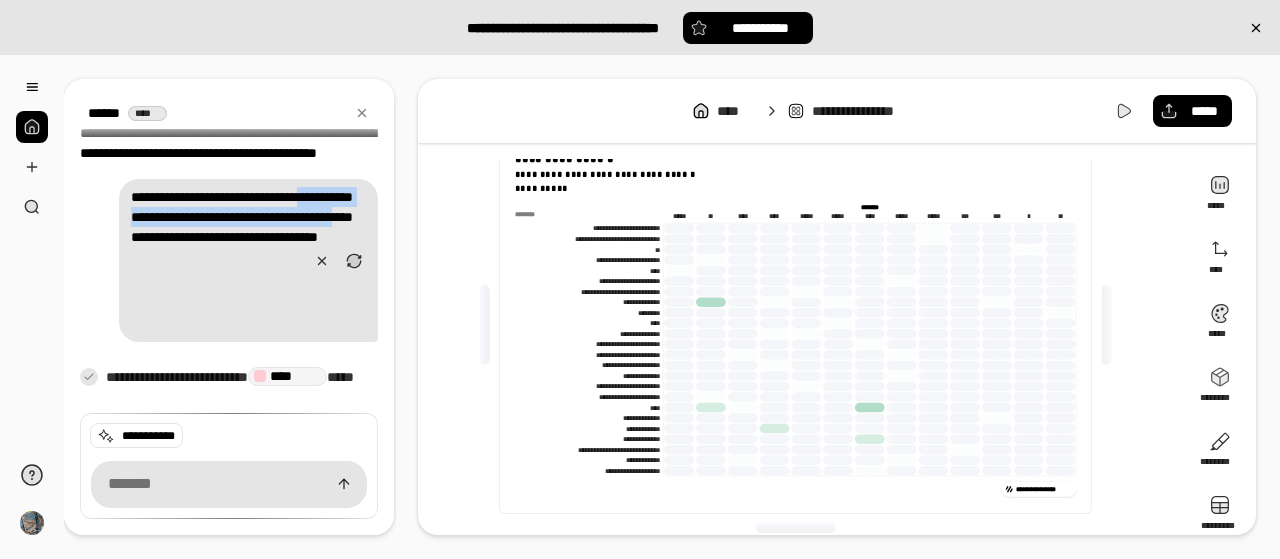 drag, startPoint x: 228, startPoint y: 239, endPoint x: 320, endPoint y: 275, distance: 98.79271 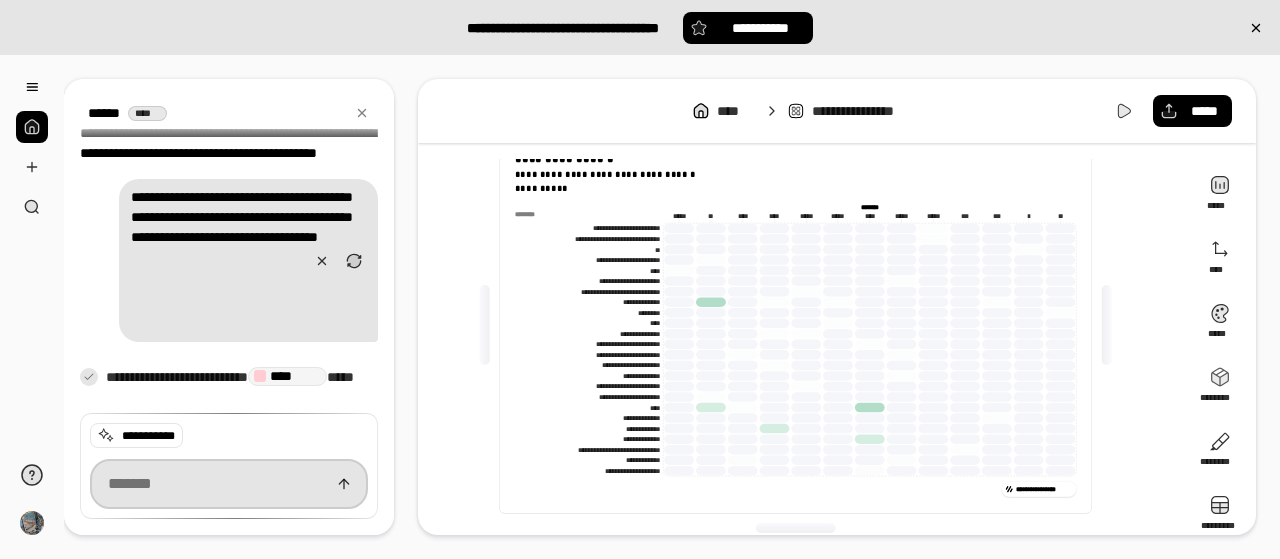 click at bounding box center [229, 484] 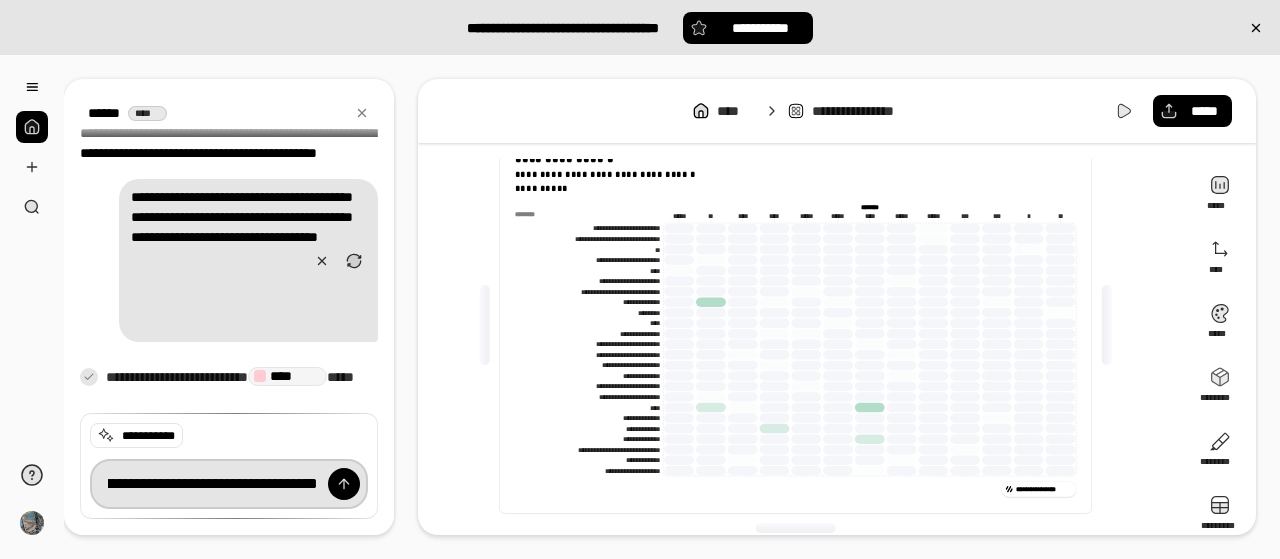 scroll, scrollTop: 0, scrollLeft: 813, axis: horizontal 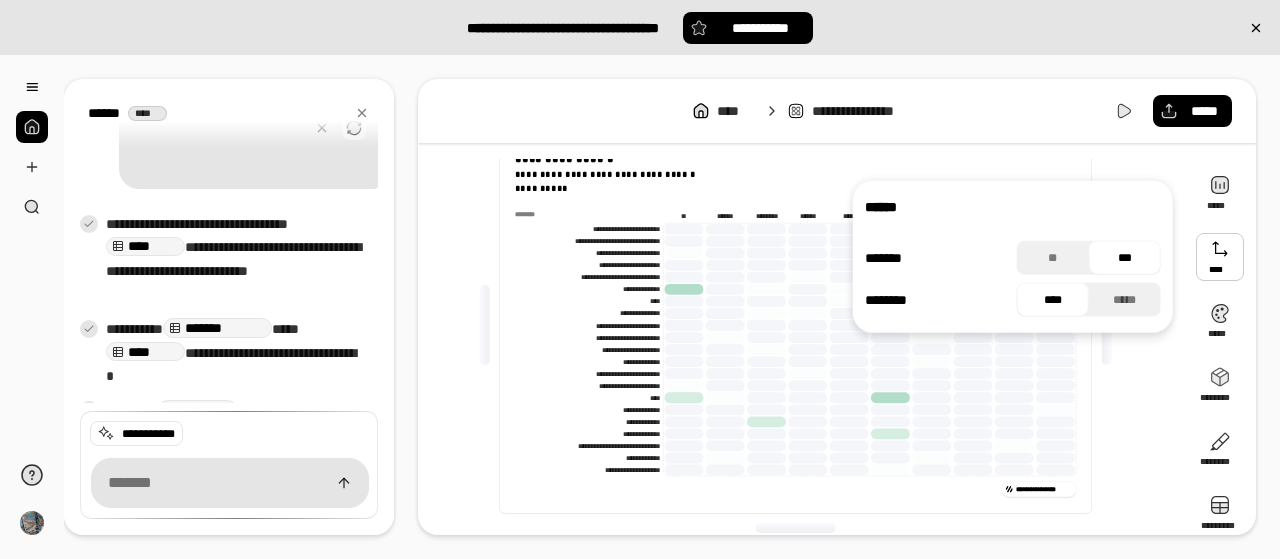 click at bounding box center [354, 128] 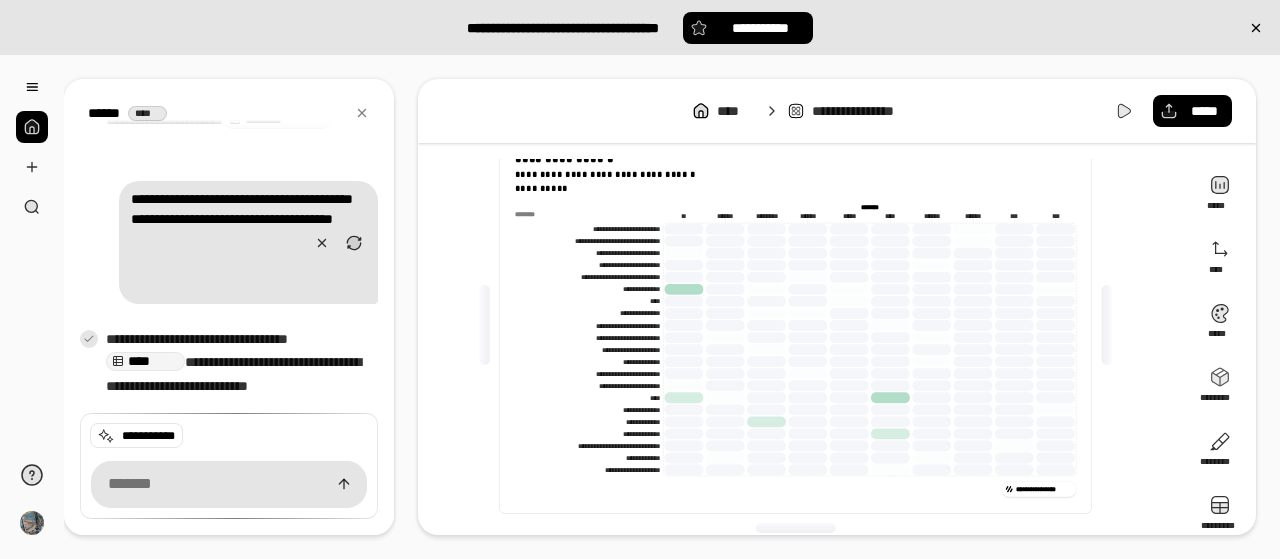 scroll, scrollTop: 1438, scrollLeft: 0, axis: vertical 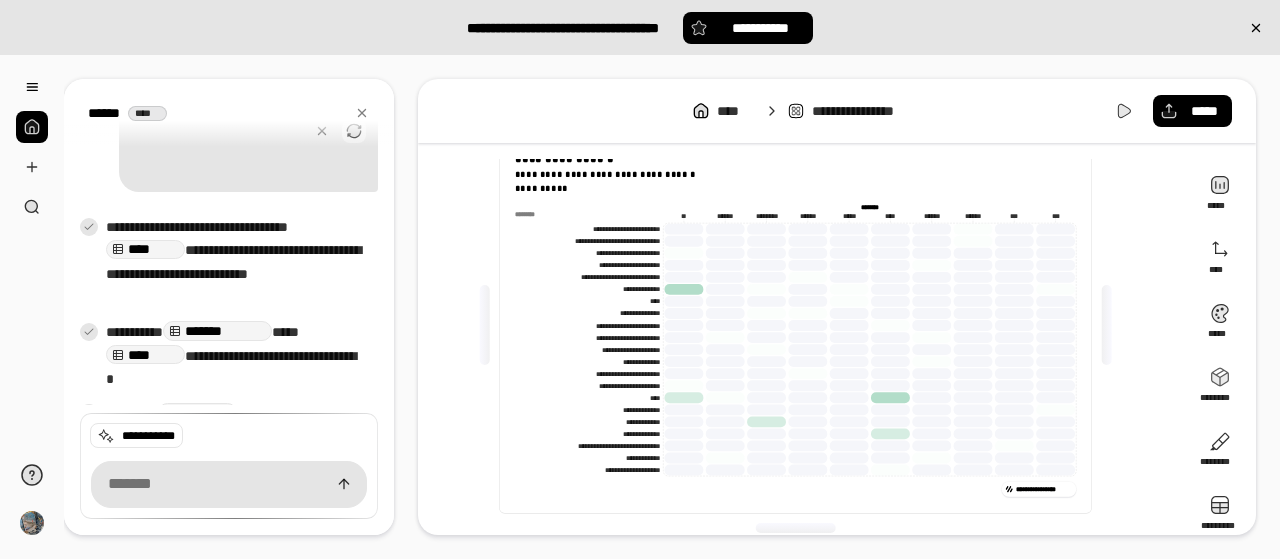 click at bounding box center [354, 131] 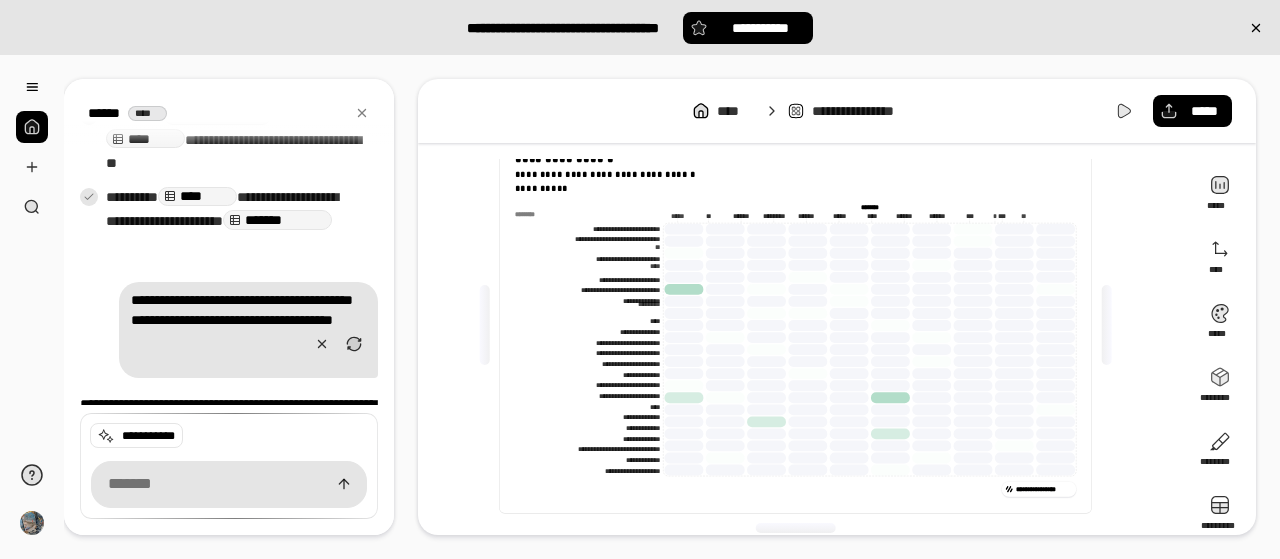 scroll, scrollTop: 1348, scrollLeft: 0, axis: vertical 